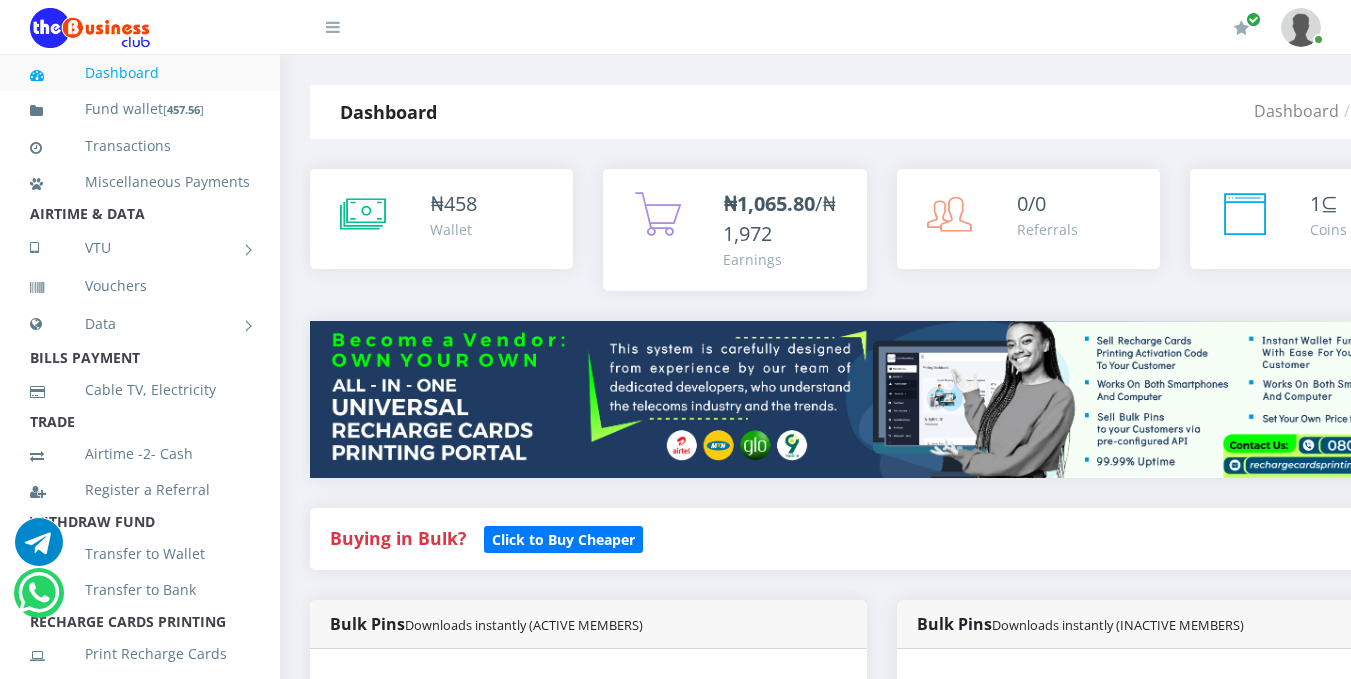 scroll, scrollTop: 0, scrollLeft: 0, axis: both 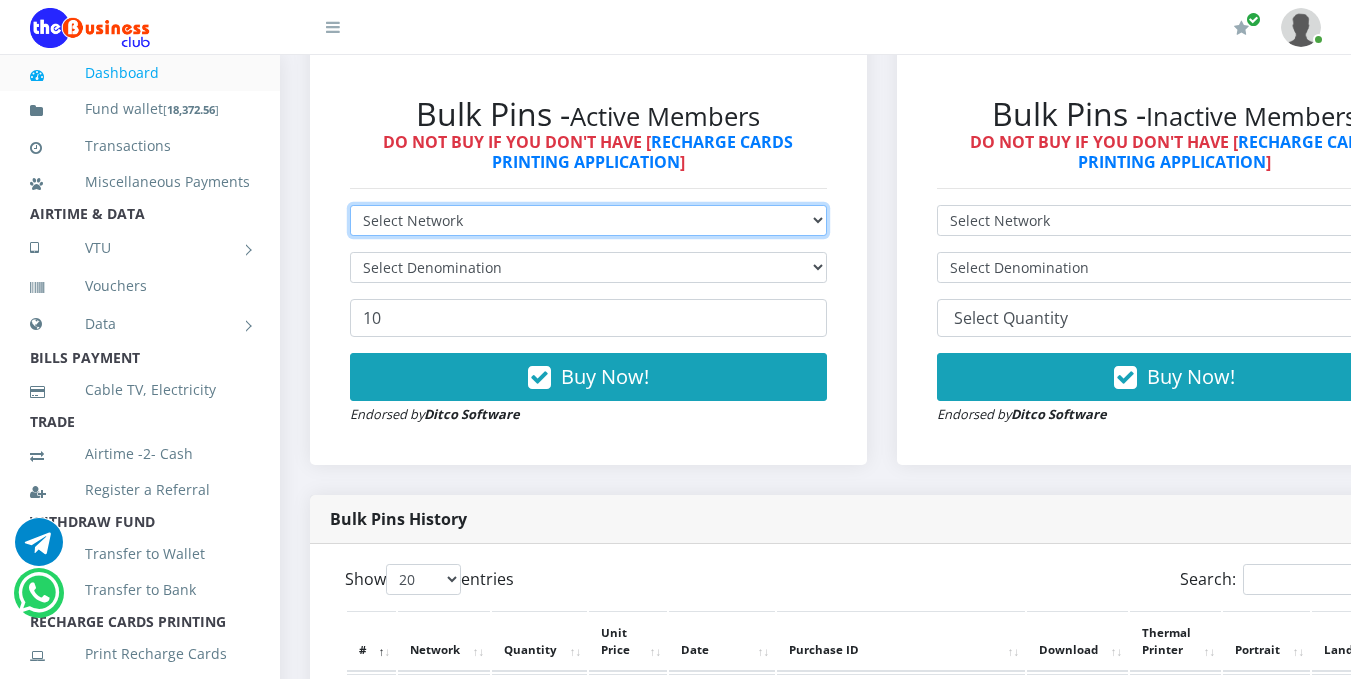 click on "Select Network
MTN
Globacom
9Mobile
Airtel" at bounding box center (588, 220) 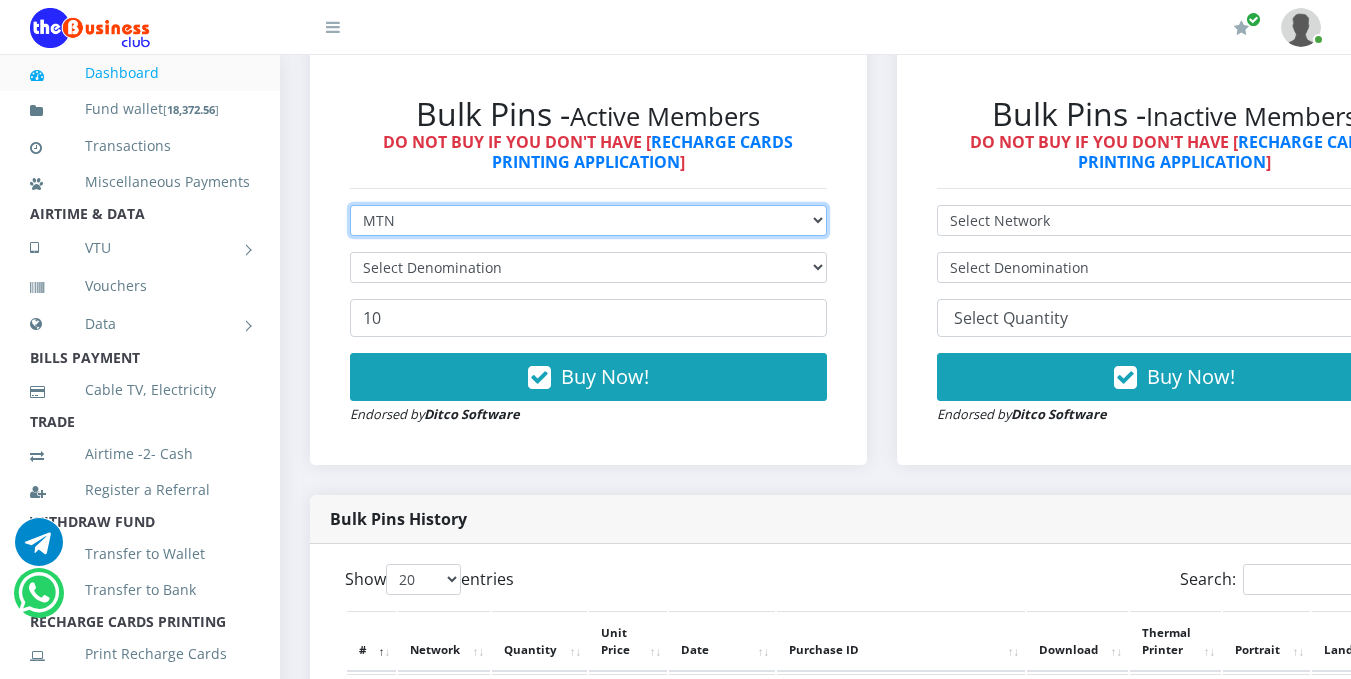 click on "Select Network
MTN
Globacom
9Mobile
Airtel" at bounding box center [588, 220] 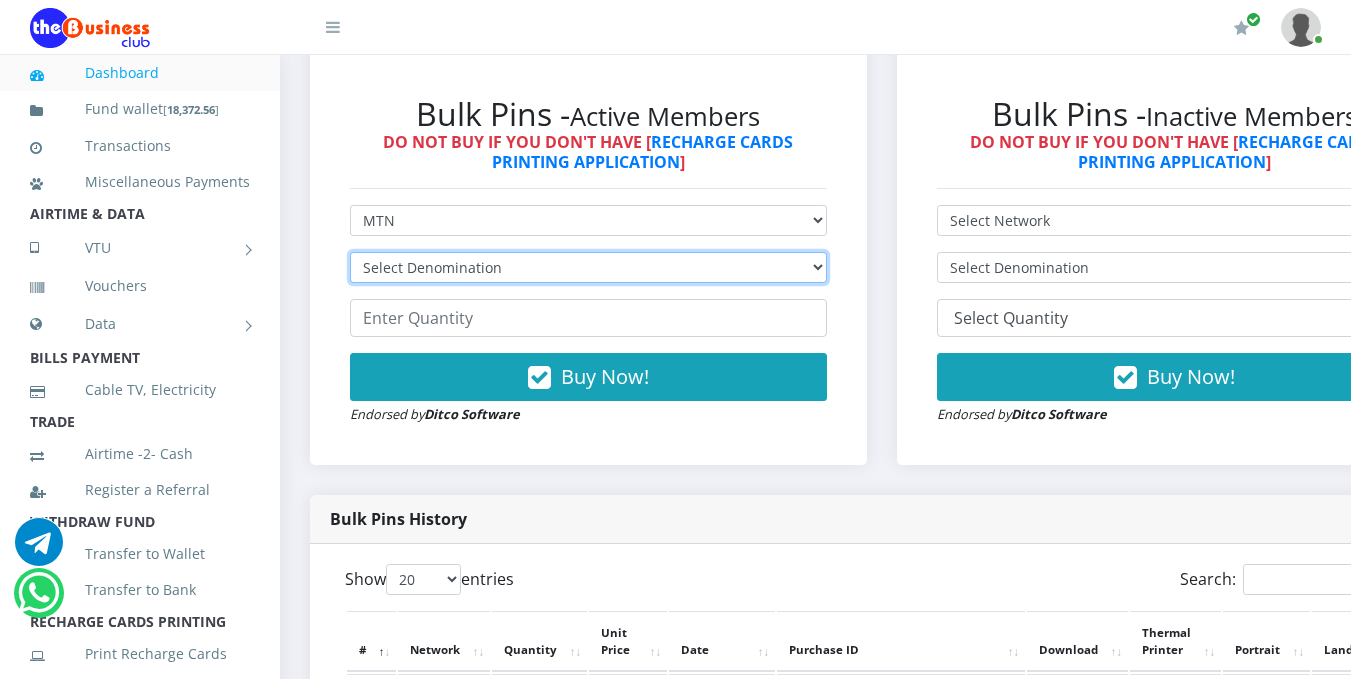 click on "Select Denomination MTN NGN100 - ₦96.99 MTN NGN200 - ₦193.98 MTN NGN400 - ₦387.96 MTN NGN500 - ₦484.95 MTN NGN1000 - ₦969.90 MTN NGN1500 - ₦1,454.85" at bounding box center (588, 267) 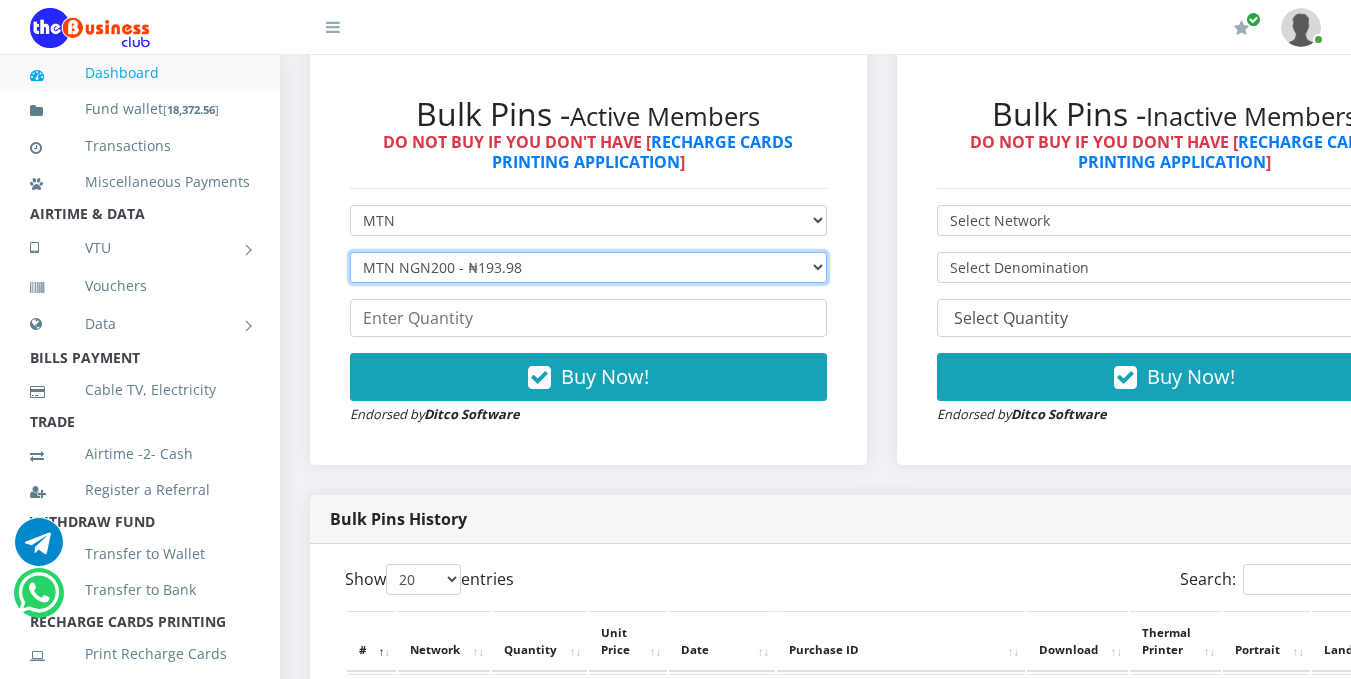 click on "Select Denomination MTN NGN100 - ₦96.99 MTN NGN200 - ₦193.98 MTN NGN400 - ₦387.96 MTN NGN500 - ₦484.95 MTN NGN1000 - ₦969.90 MTN NGN1500 - ₦1,454.85" at bounding box center (588, 267) 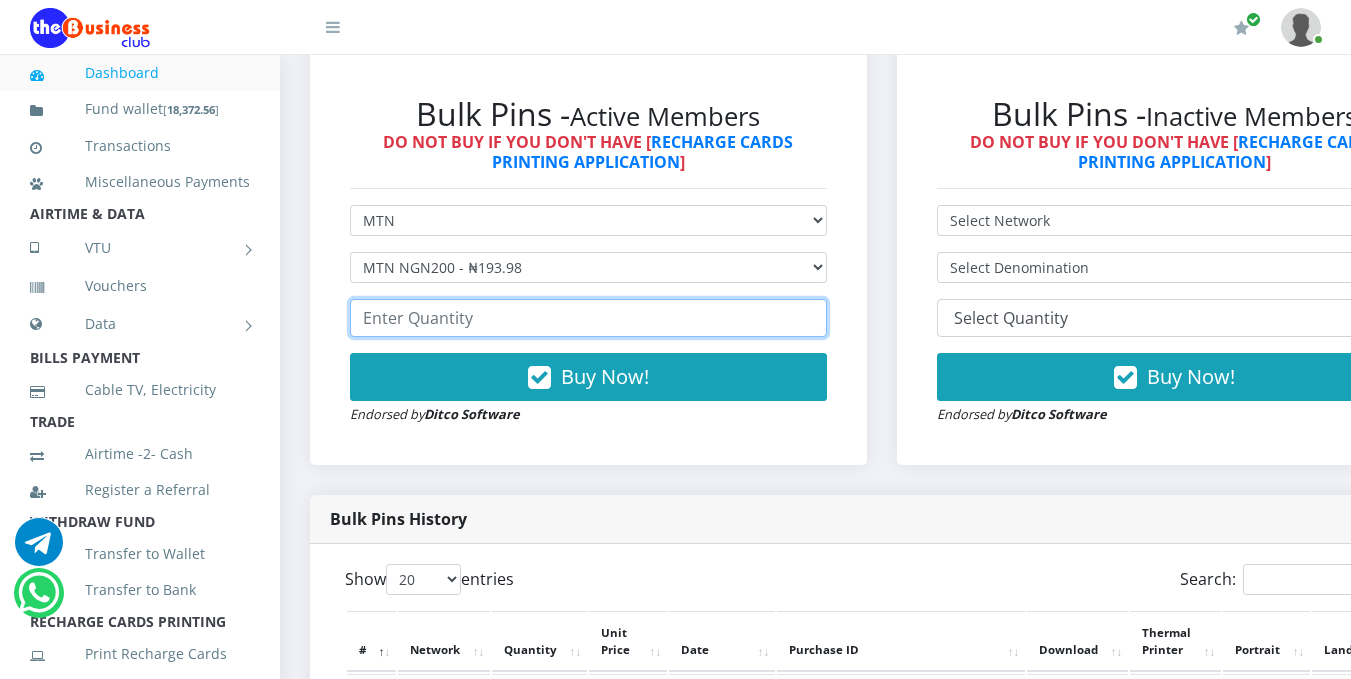 click at bounding box center [588, 318] 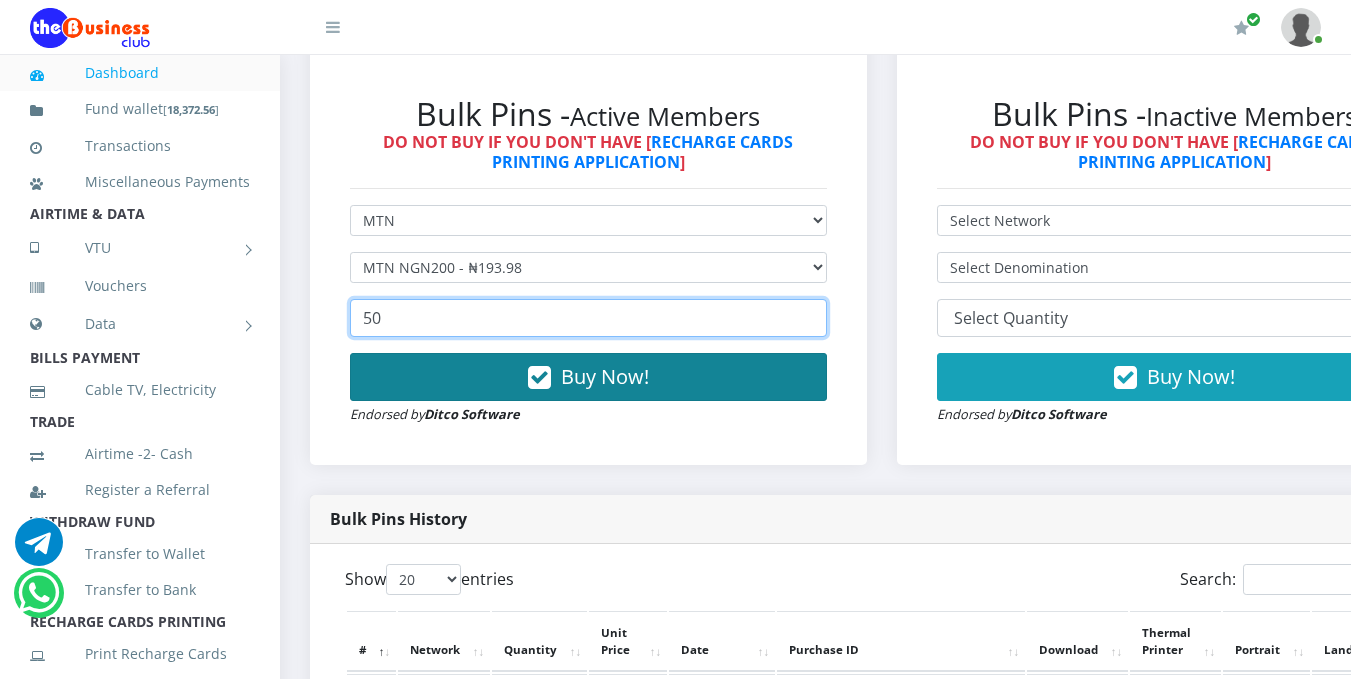 type on "50" 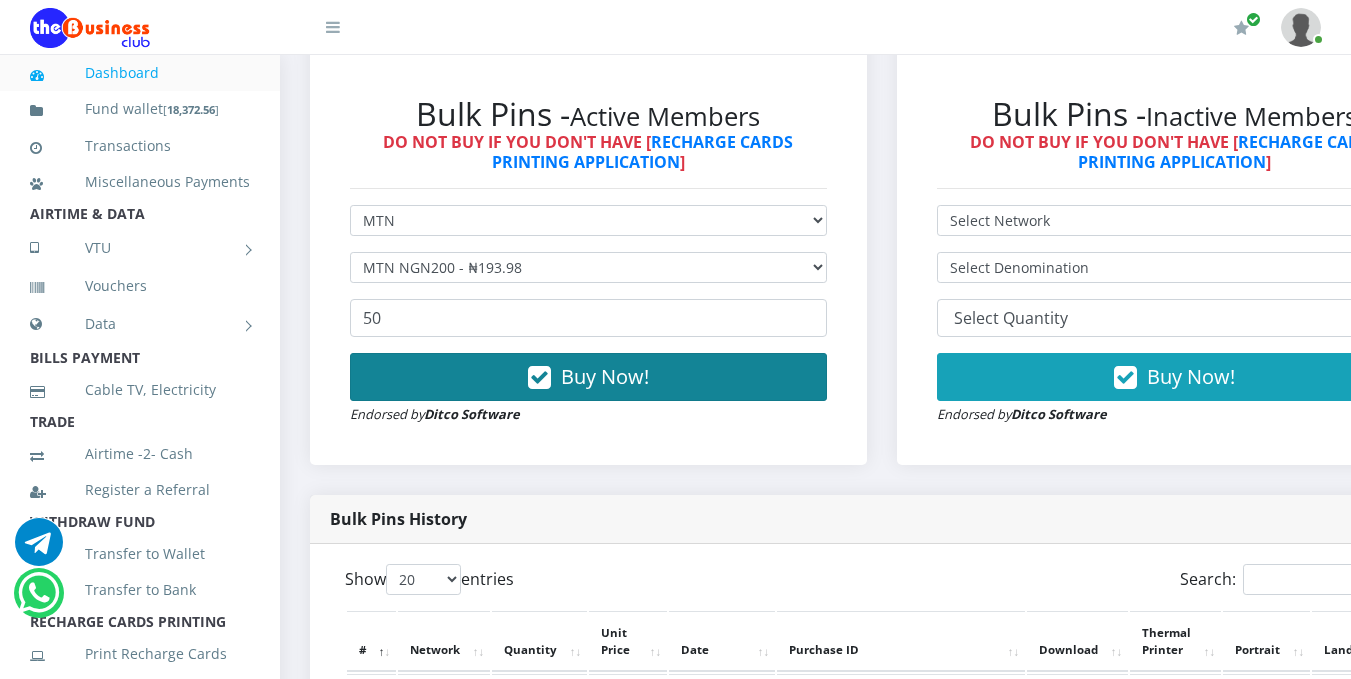 click at bounding box center [539, 378] 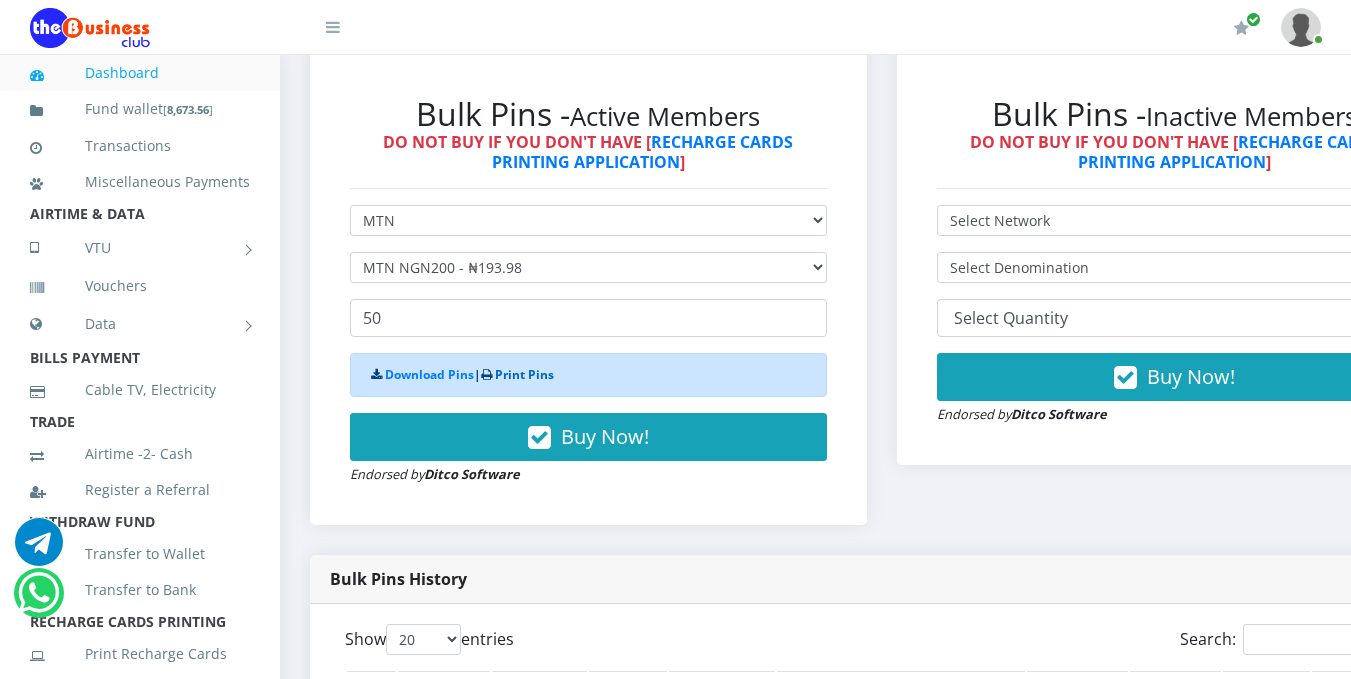 click on "Print Pins" at bounding box center (524, 374) 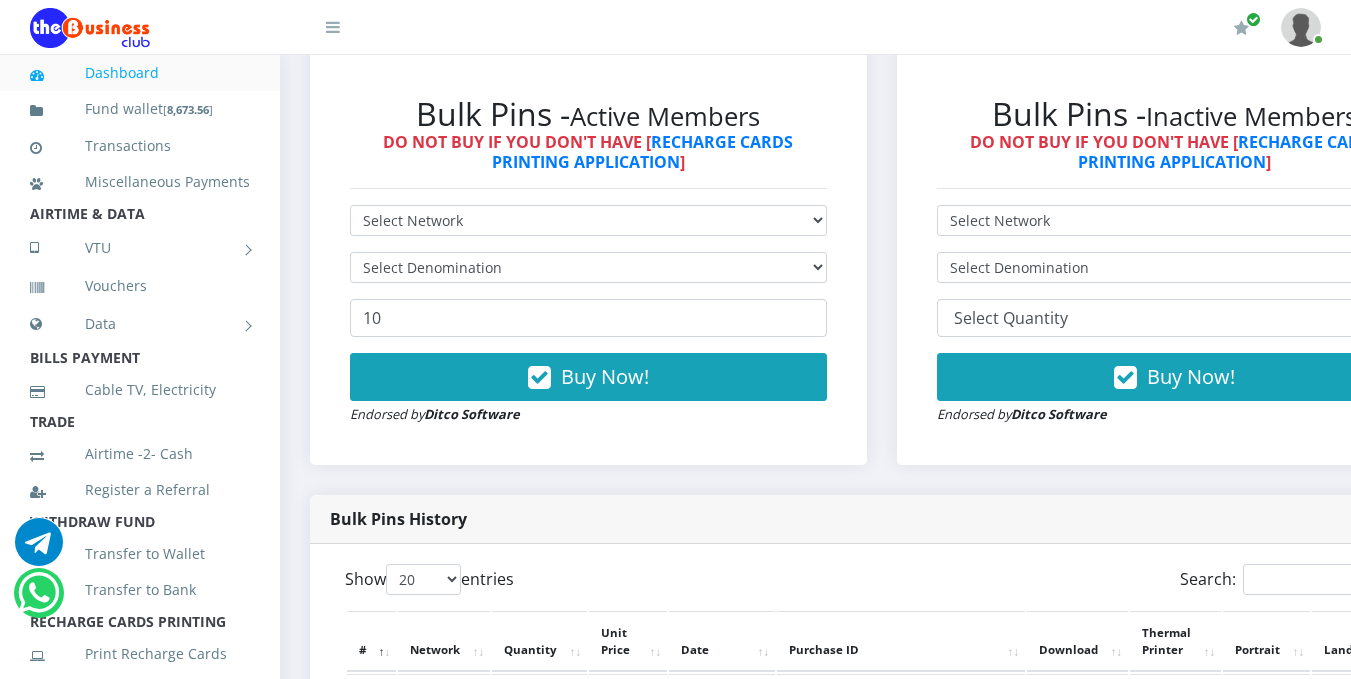 scroll, scrollTop: 0, scrollLeft: 0, axis: both 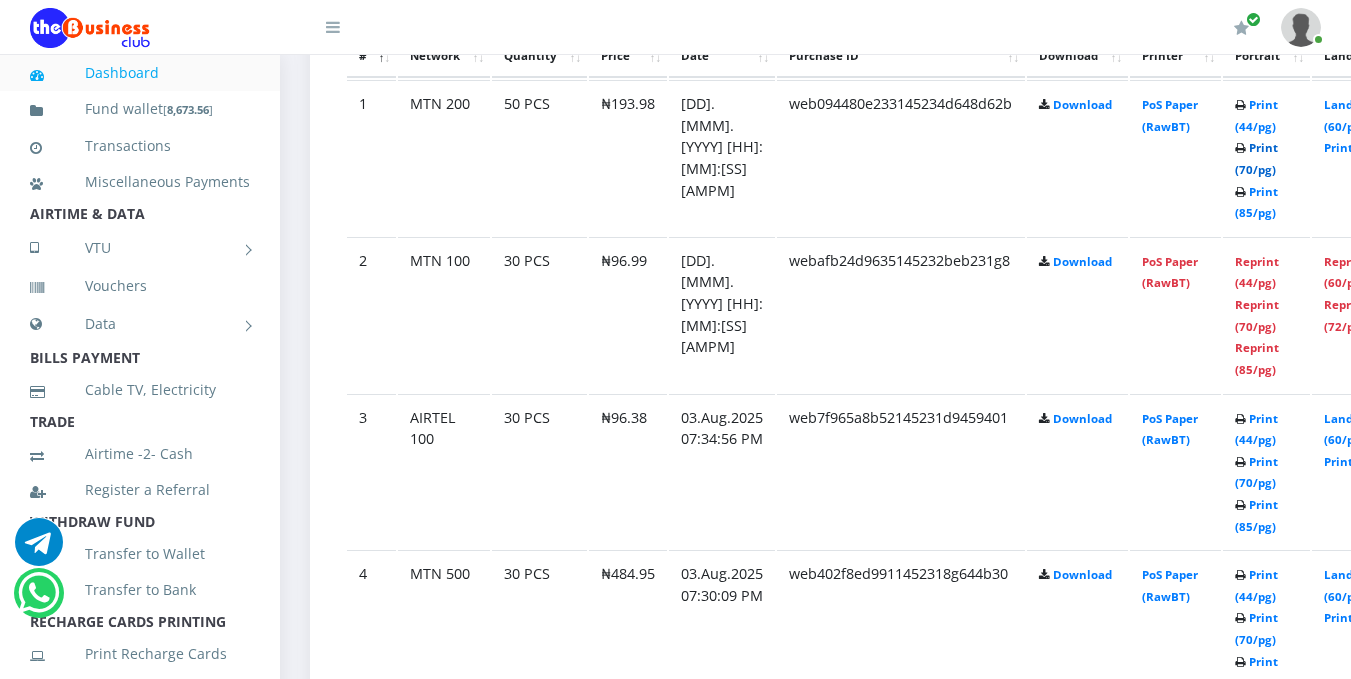 click on "Print (70/pg)" at bounding box center (1256, 158) 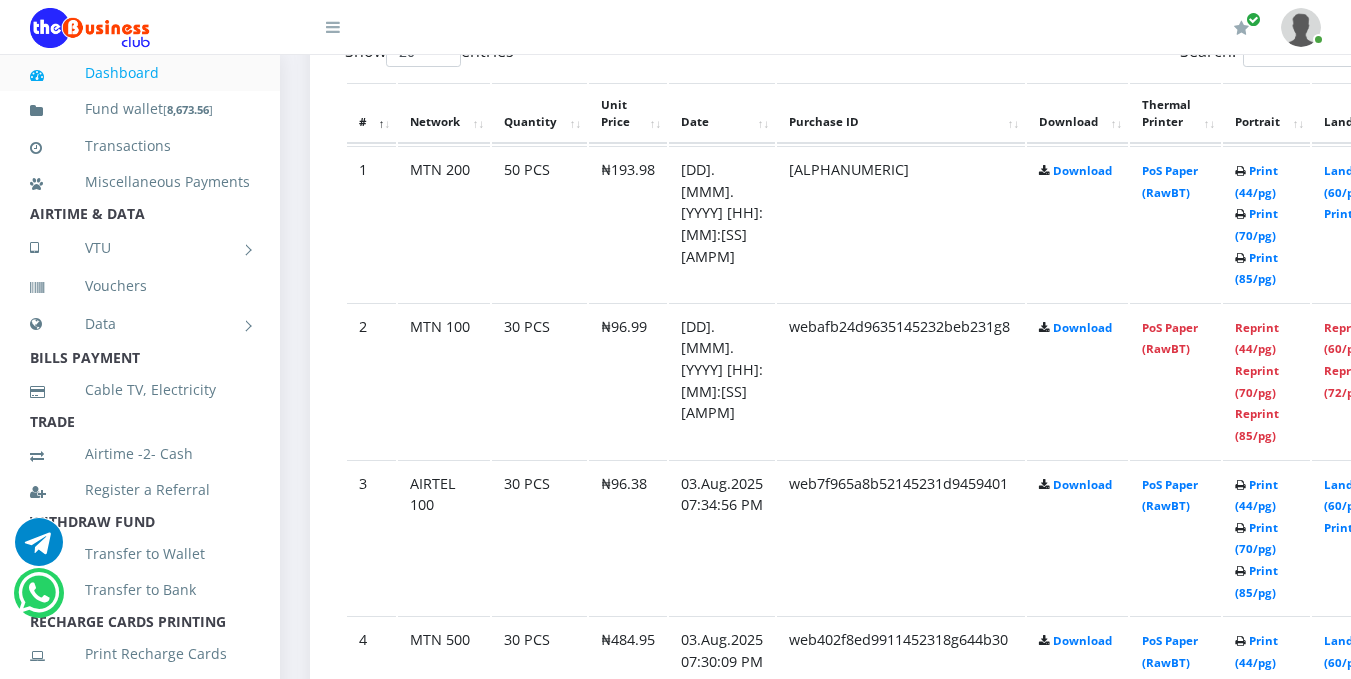 scroll, scrollTop: 1188, scrollLeft: 0, axis: vertical 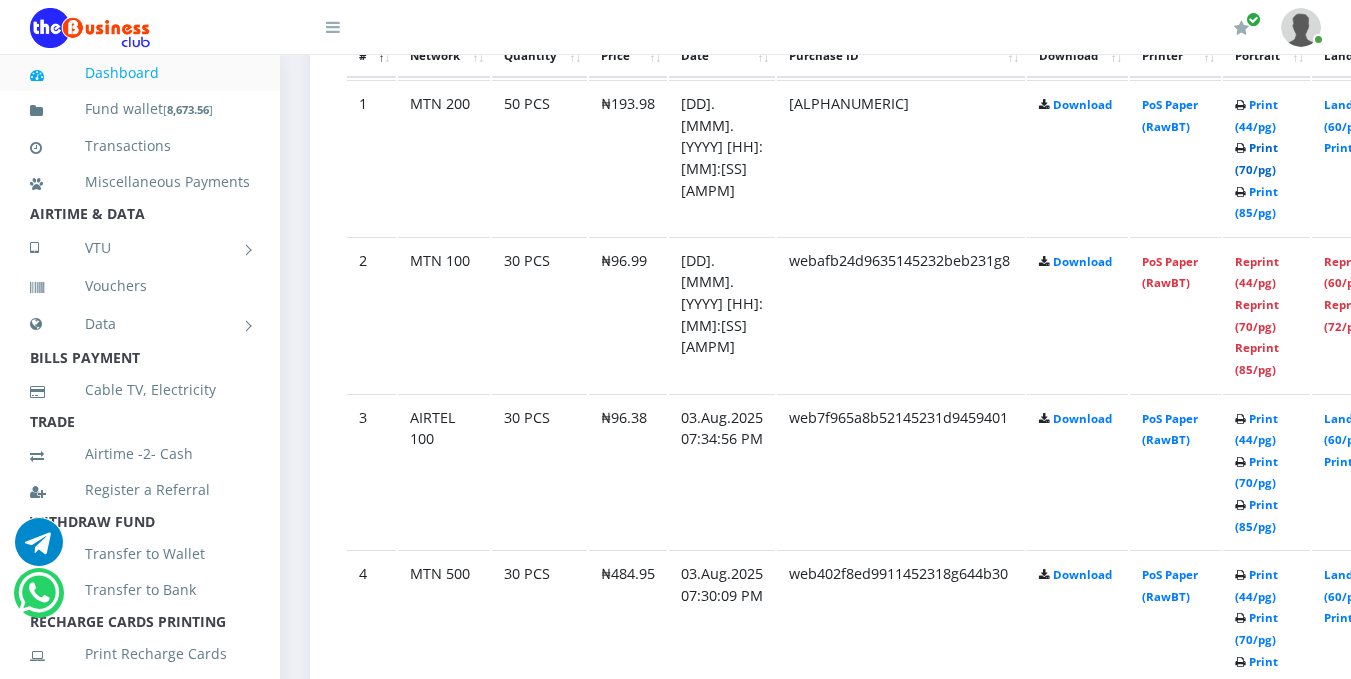 click on "Print (70/pg)" at bounding box center (1256, 158) 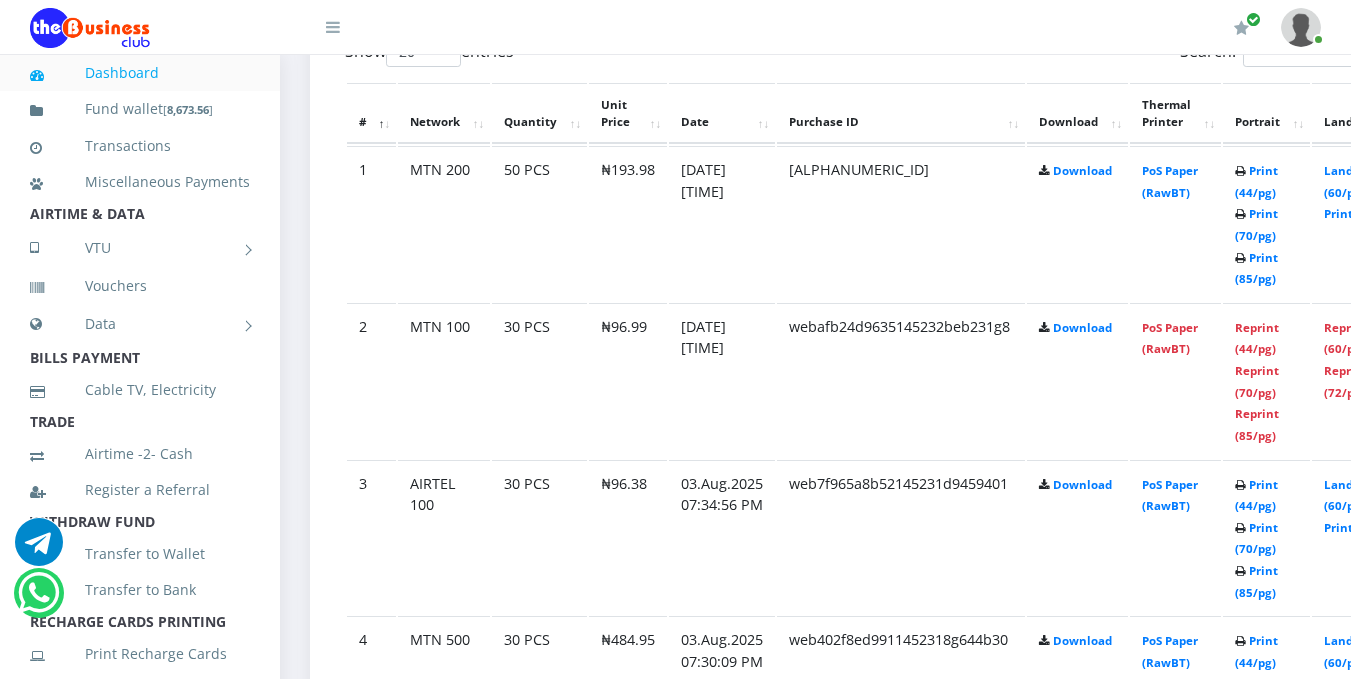 scroll, scrollTop: 1188, scrollLeft: 0, axis: vertical 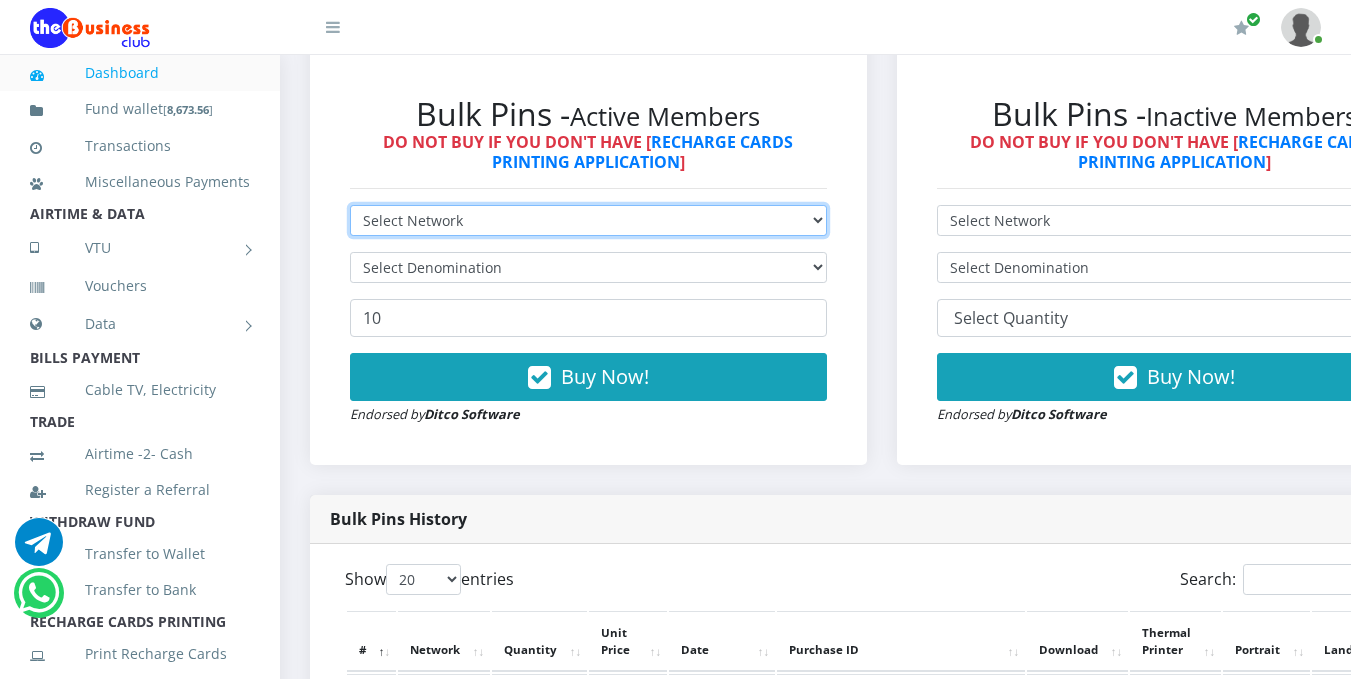 click on "Select Network
MTN
Globacom
9Mobile
Airtel" at bounding box center [588, 220] 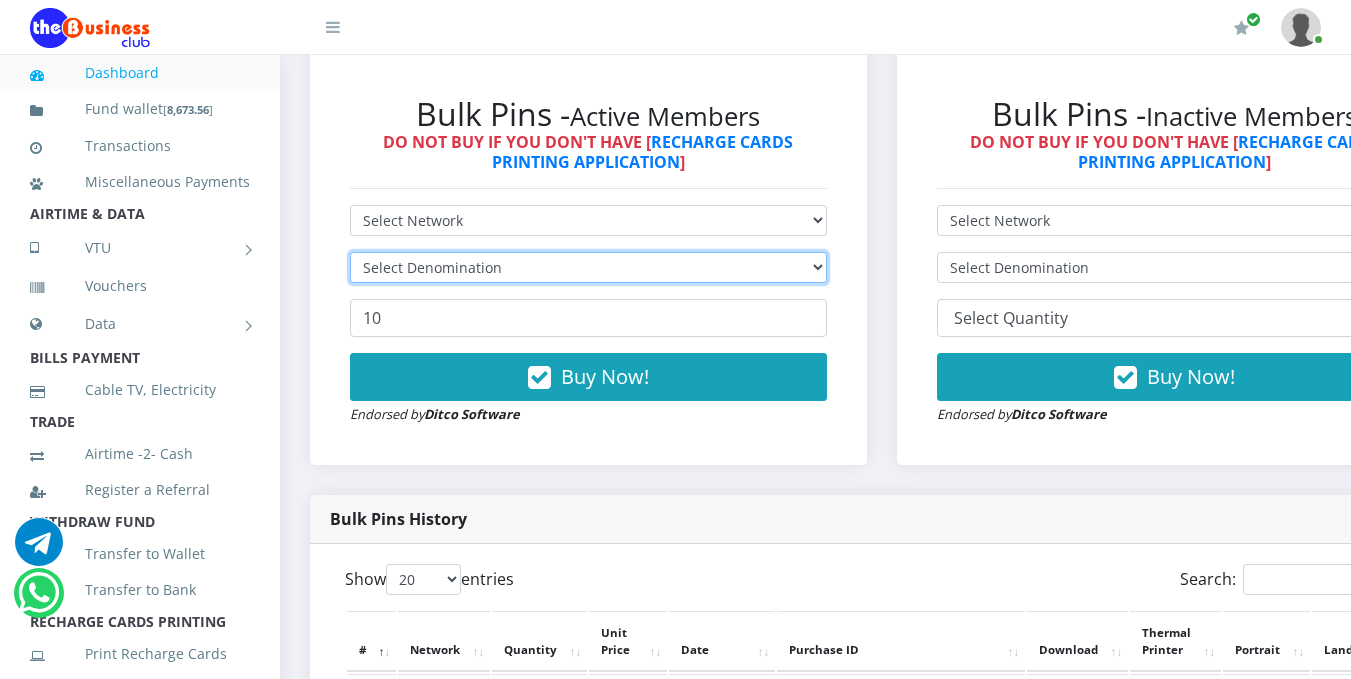 click on "Select Denomination" at bounding box center (588, 267) 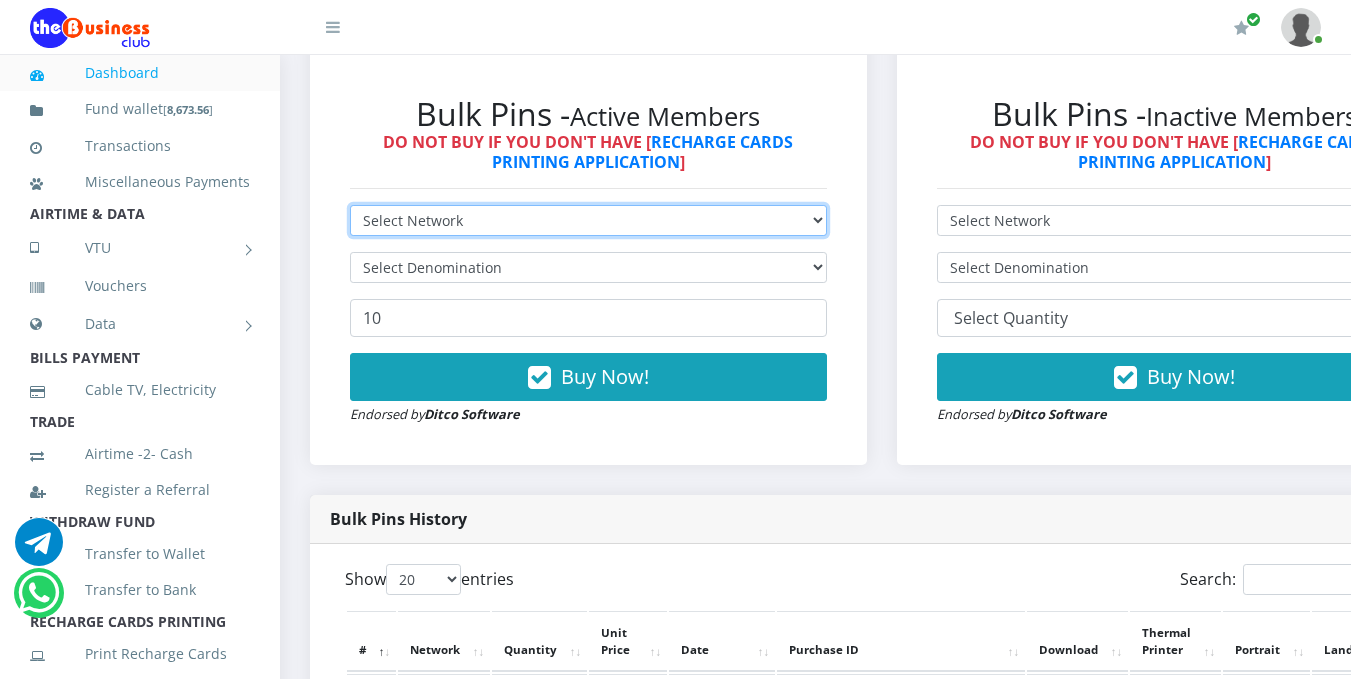 click on "Select Network
MTN
Globacom
9Mobile
Airtel" at bounding box center (588, 220) 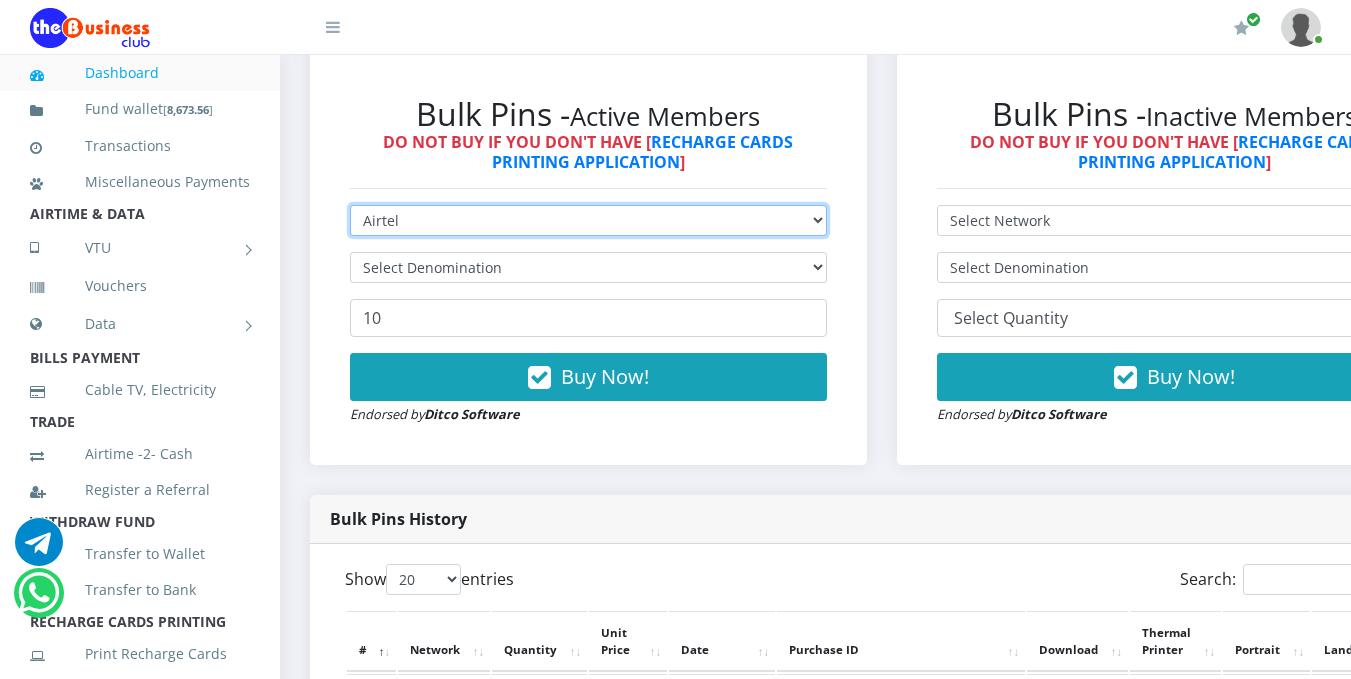 click on "Select Network
MTN
Globacom
9Mobile
Airtel" at bounding box center [588, 220] 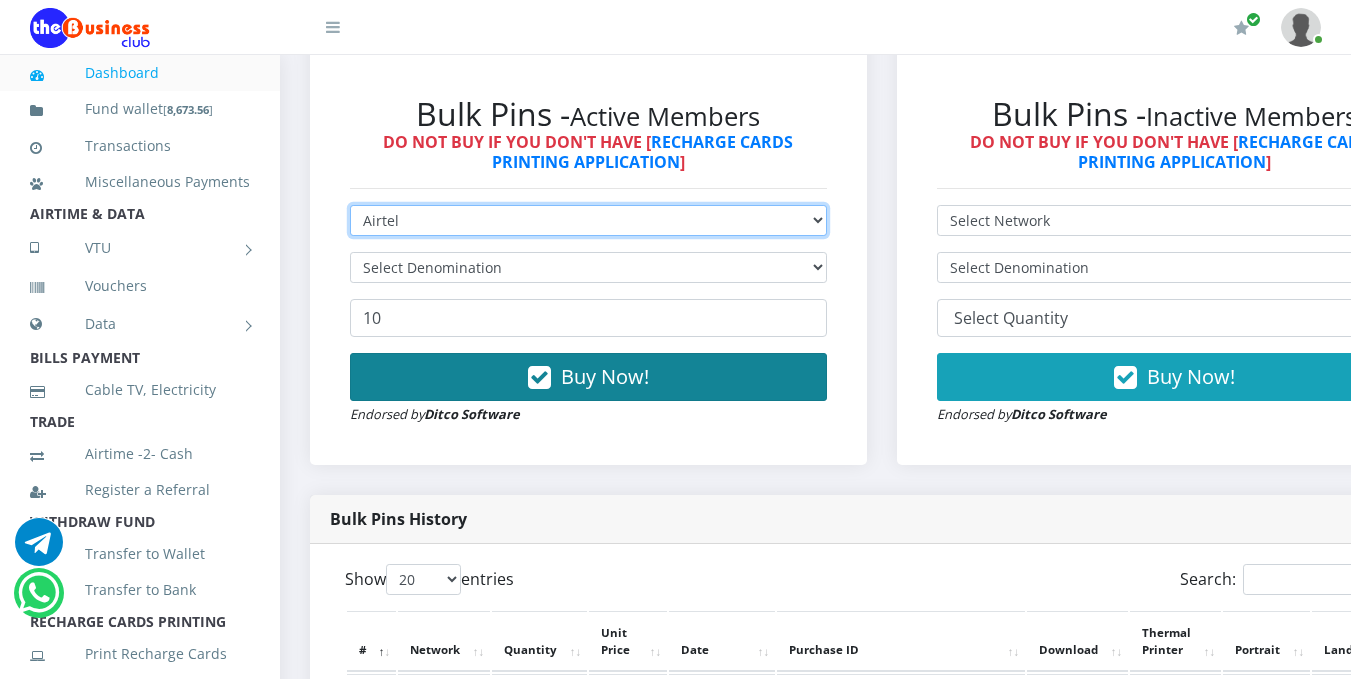 type 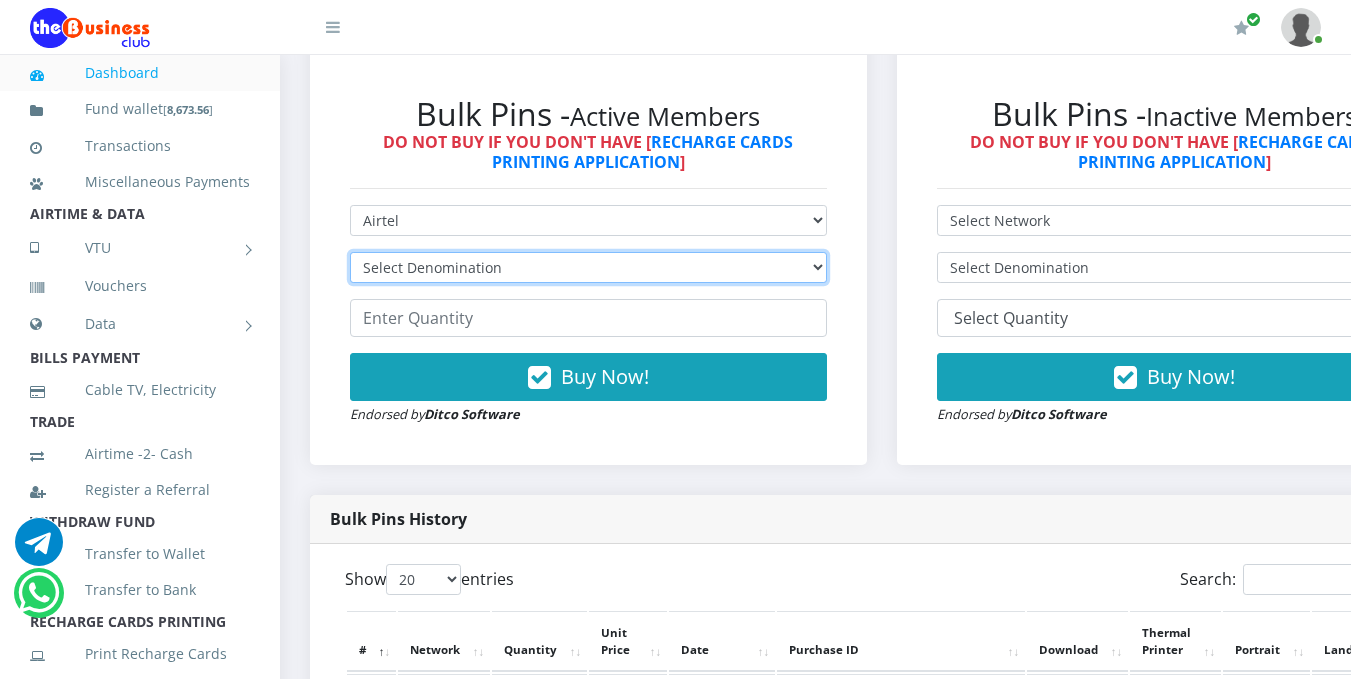 click on "Select Denomination Airtel NGN100 - ₦96.38 Airtel NGN200 - ₦192.76 Airtel NGN500 - ₦481.90 Airtel NGN1000 - ₦963.80" at bounding box center (588, 267) 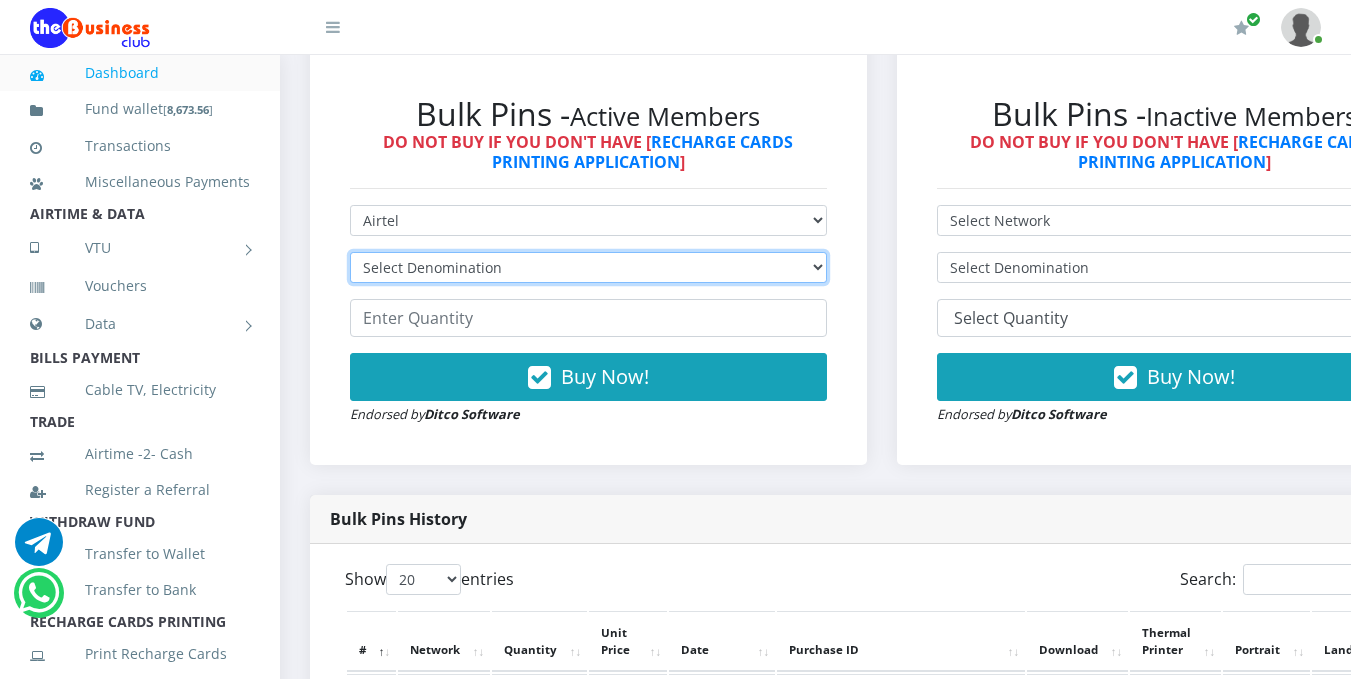 select on "192.76-200" 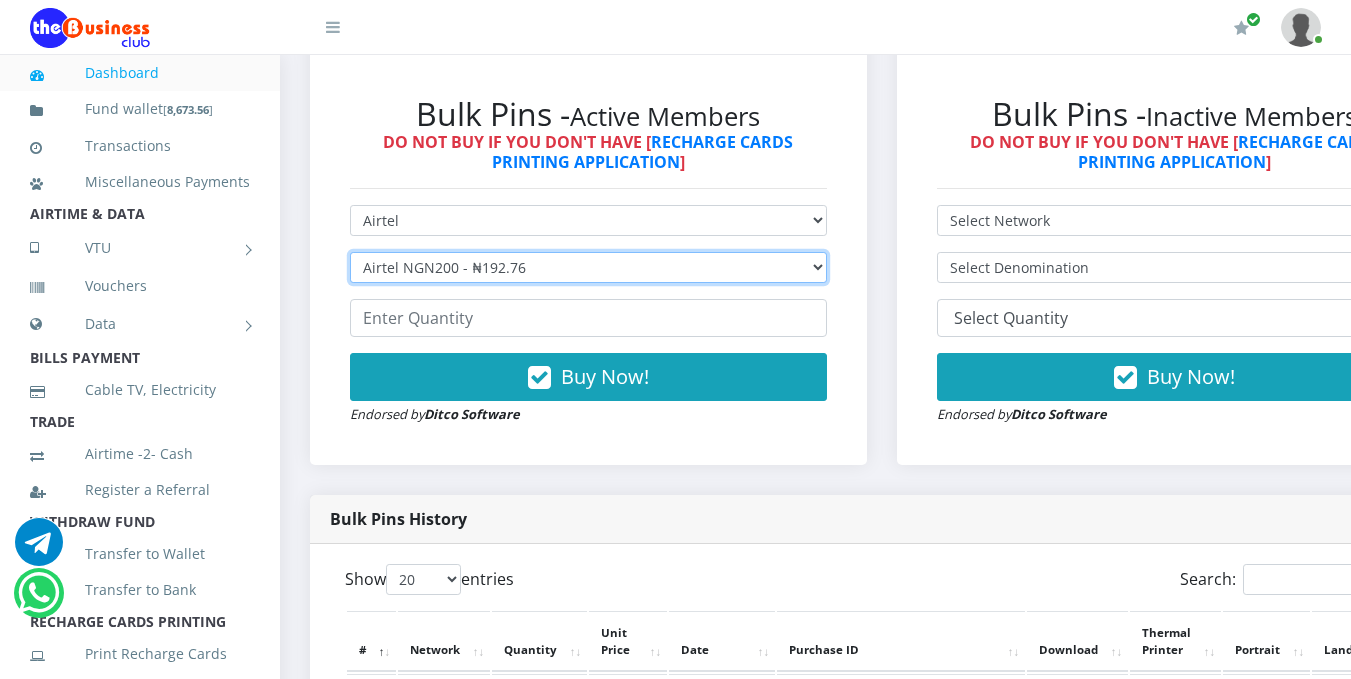 click on "Select Denomination Airtel NGN100 - ₦96.38 Airtel NGN200 - ₦192.76 Airtel NGN500 - ₦481.90 Airtel NGN1000 - ₦963.80" at bounding box center (588, 267) 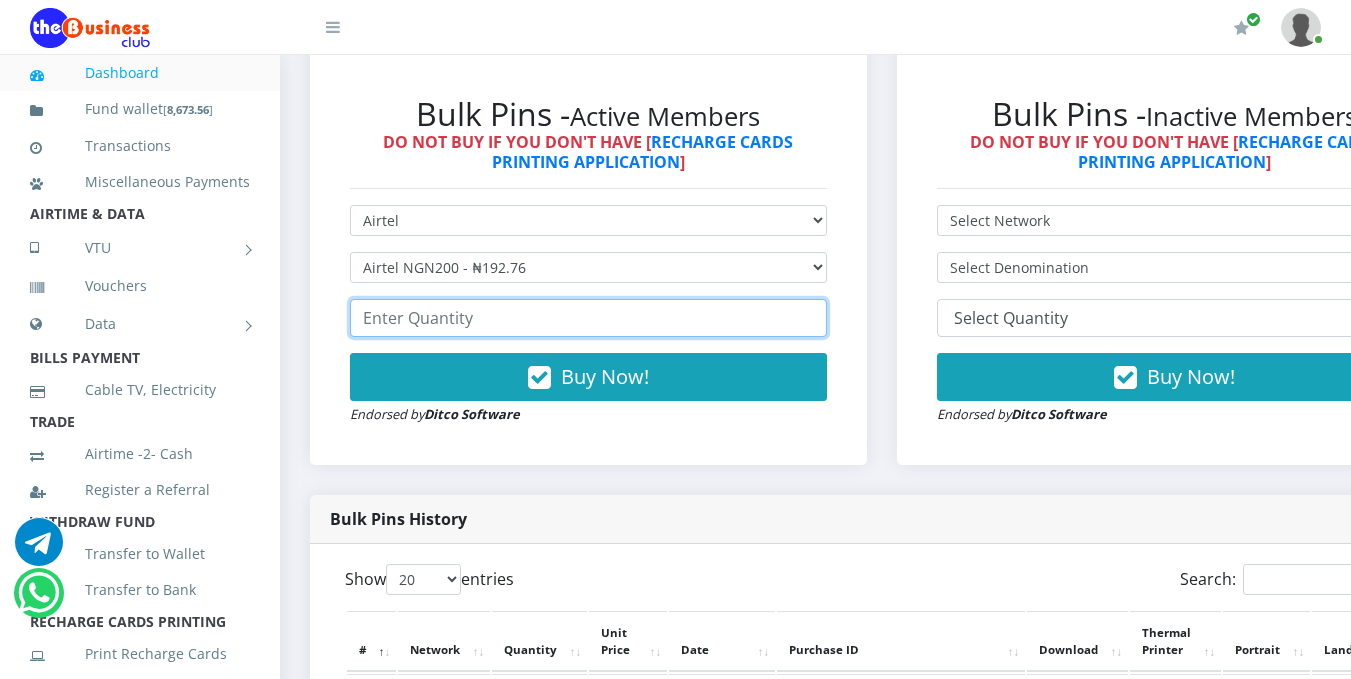 click at bounding box center [588, 318] 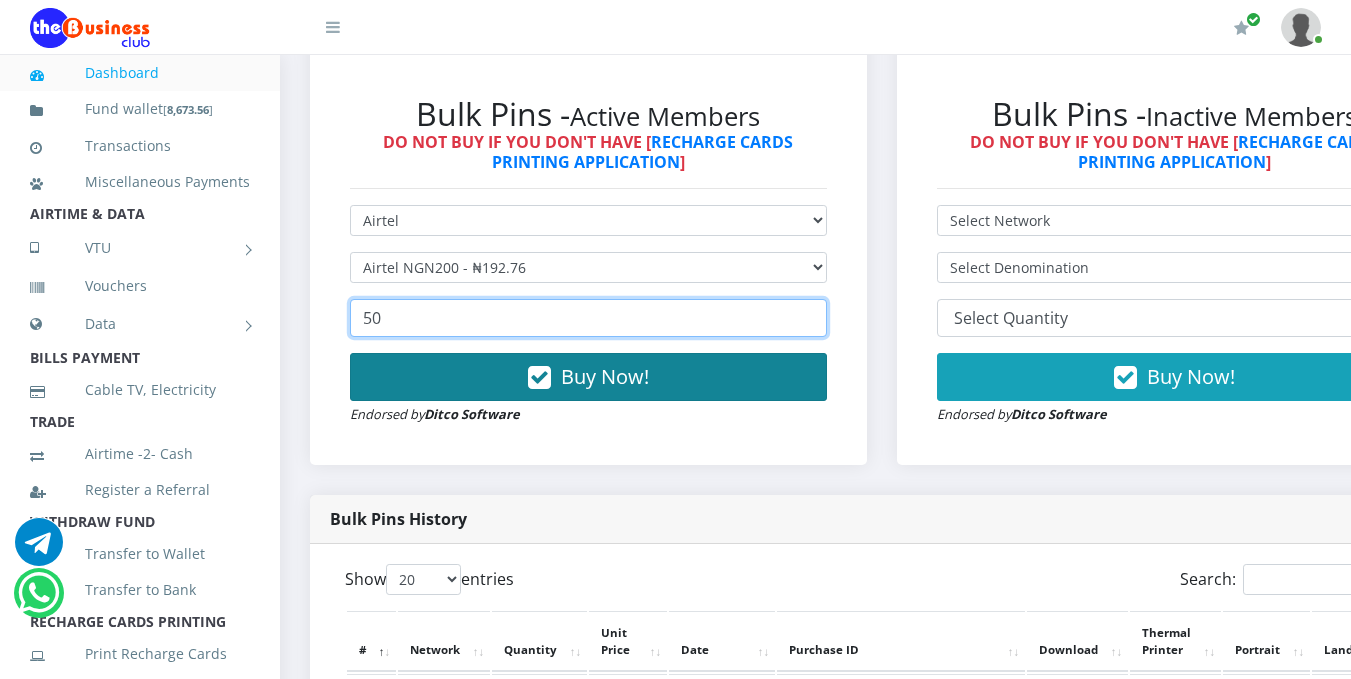 type on "50" 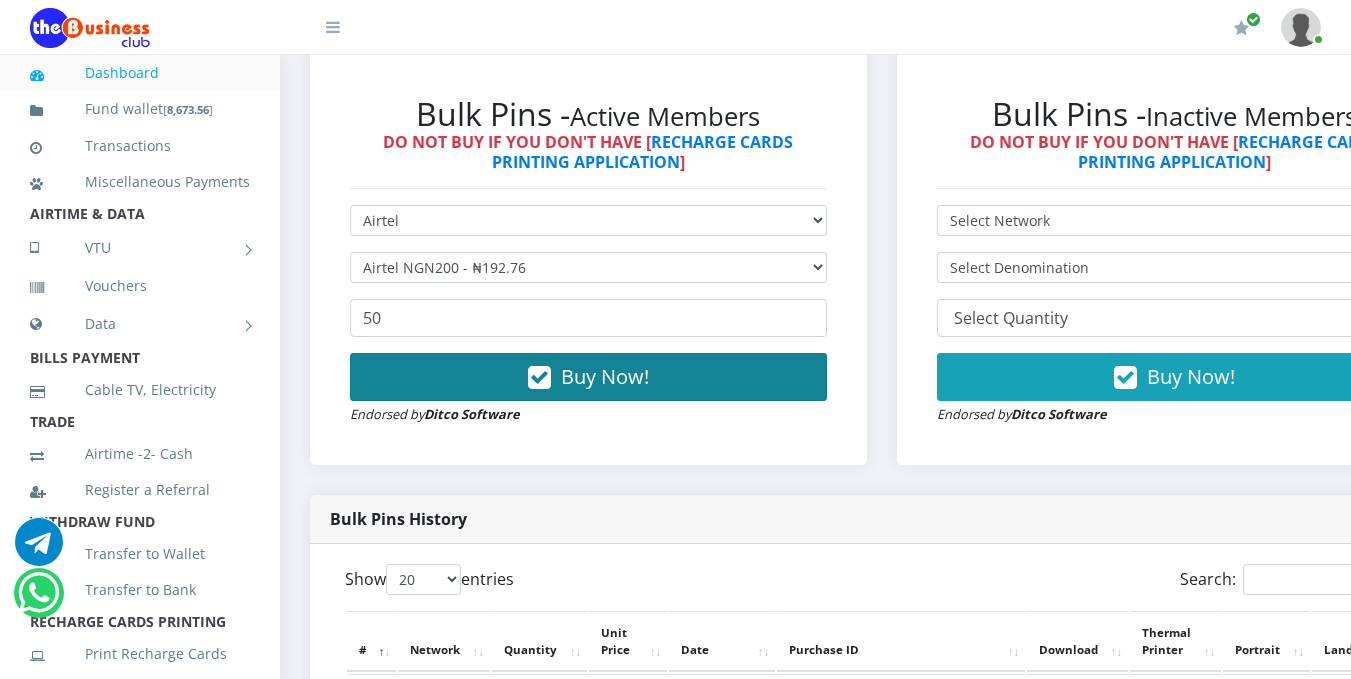 click on "Buy Now!" at bounding box center [605, 376] 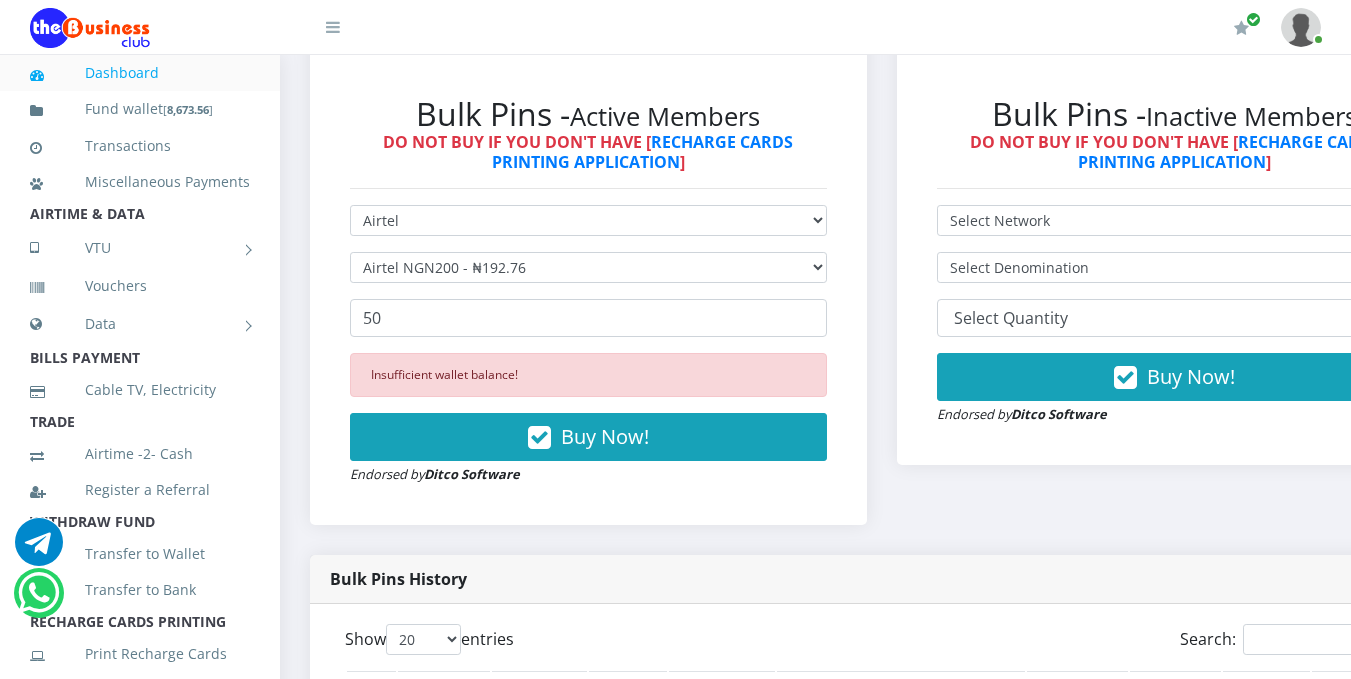 scroll, scrollTop: 0, scrollLeft: 0, axis: both 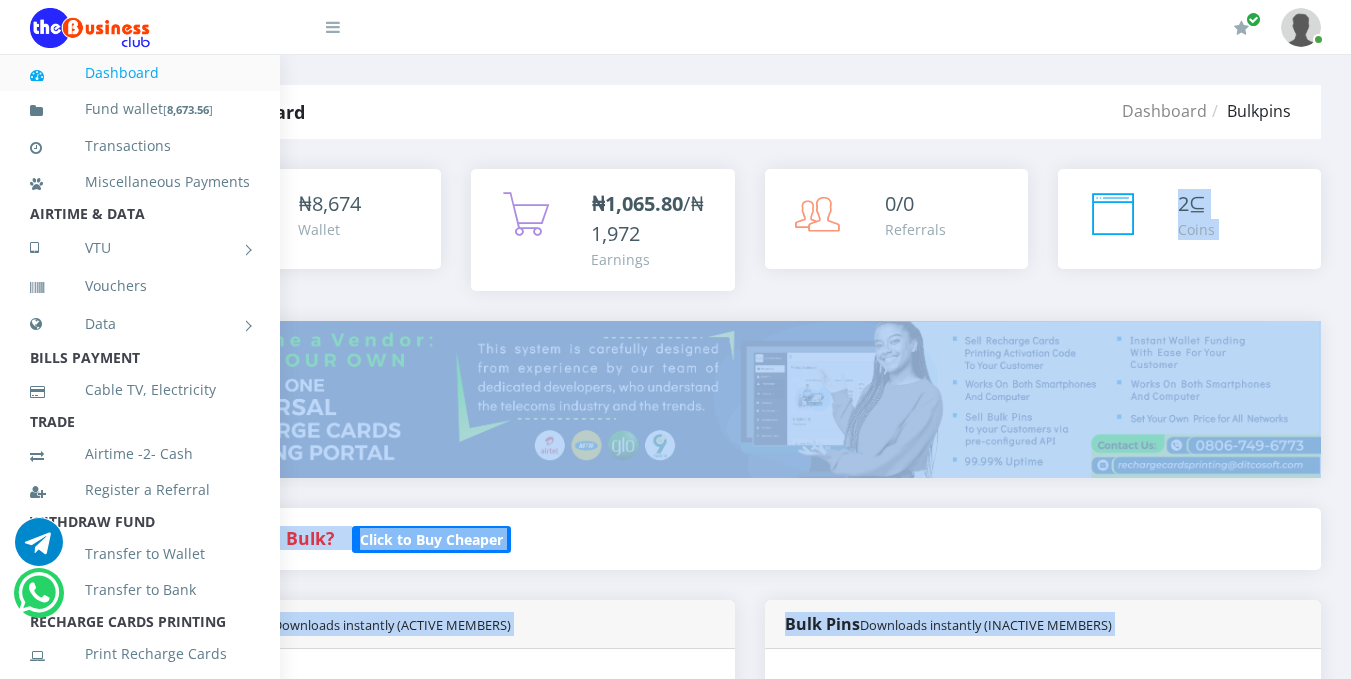 drag, startPoint x: 1283, startPoint y: 242, endPoint x: 1365, endPoint y: 179, distance: 103.40696 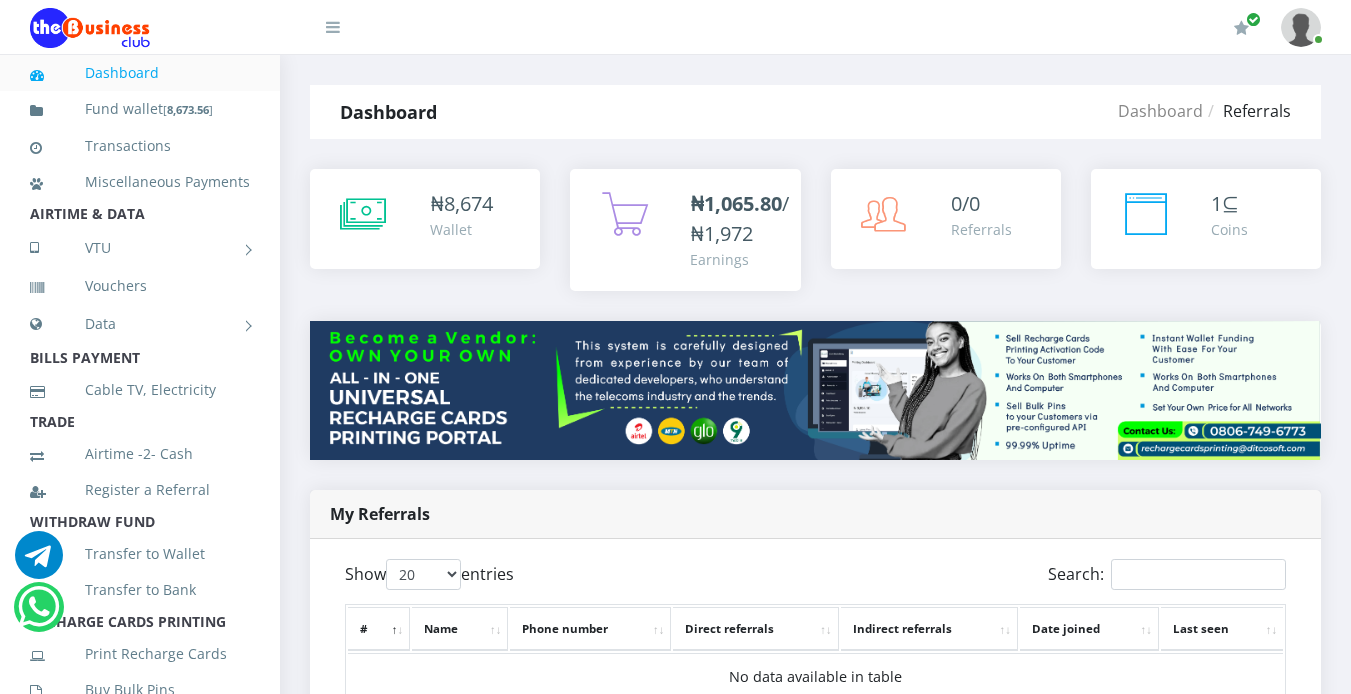 scroll, scrollTop: 0, scrollLeft: 0, axis: both 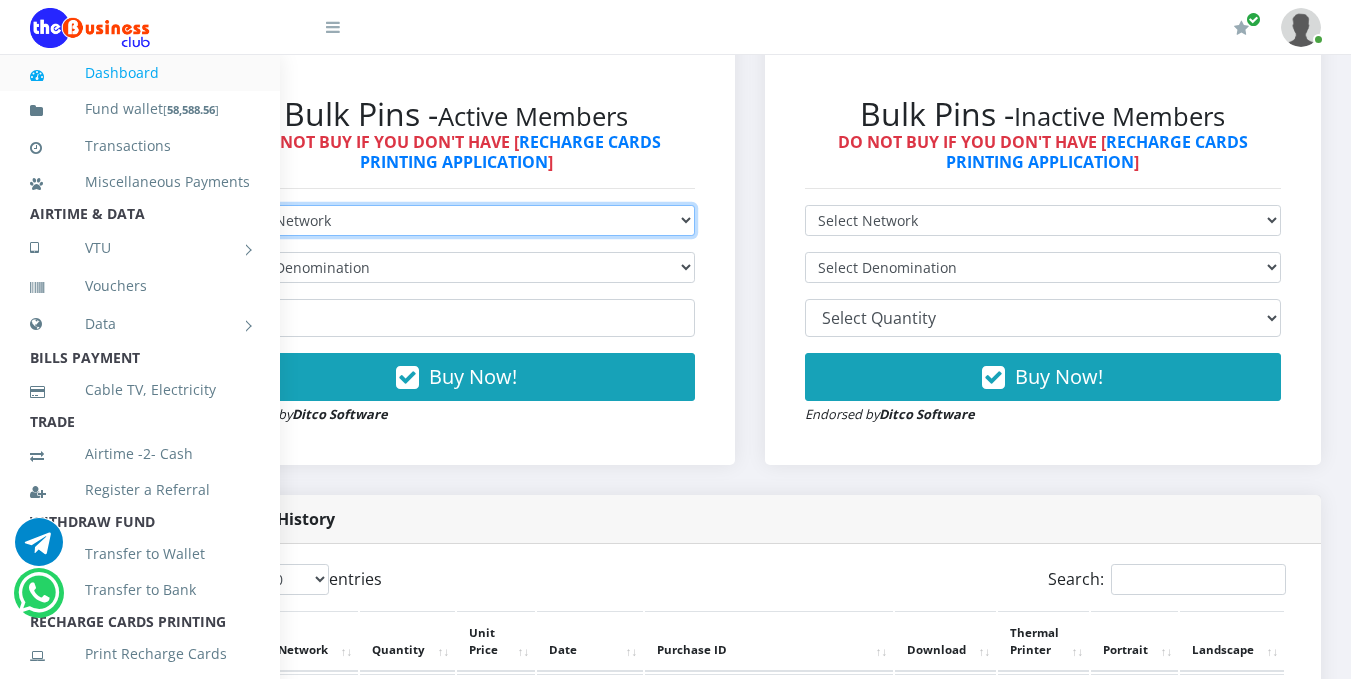 click on "Select Network
MTN
Globacom
9Mobile
Airtel" at bounding box center [456, 220] 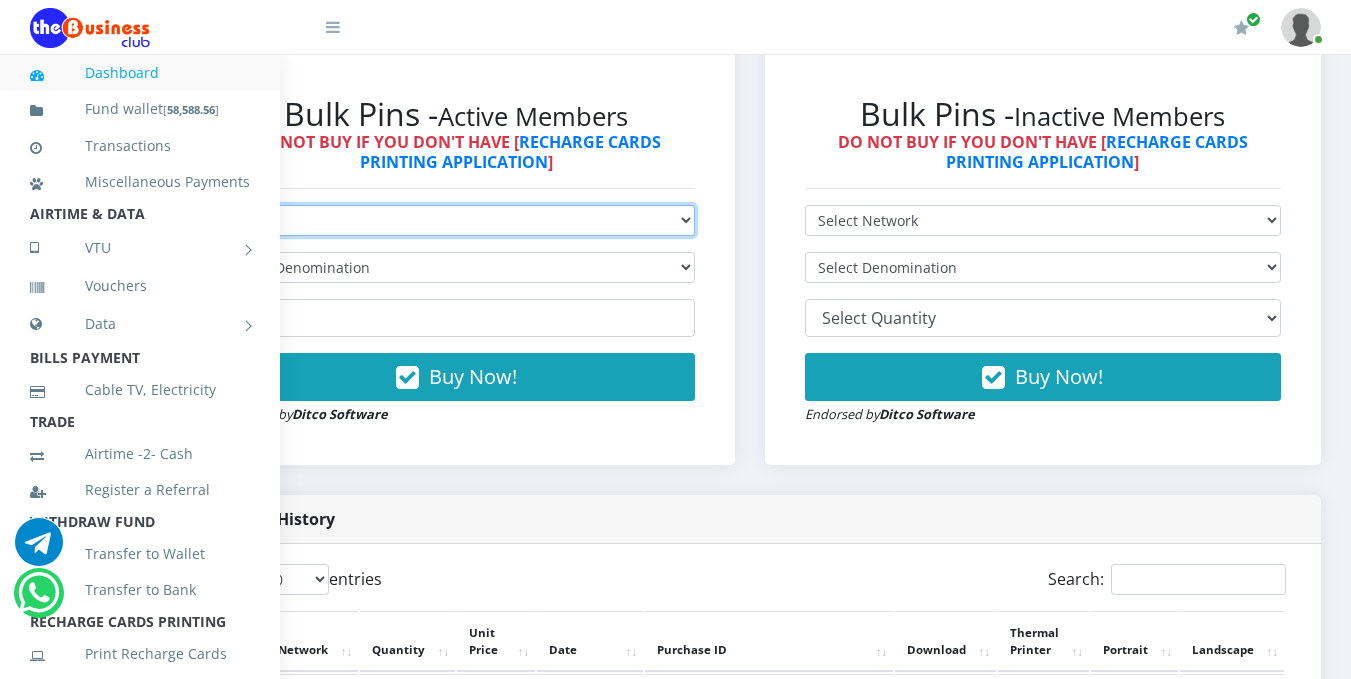 click on "Select Network
MTN
Globacom
9Mobile
Airtel" at bounding box center [456, 220] 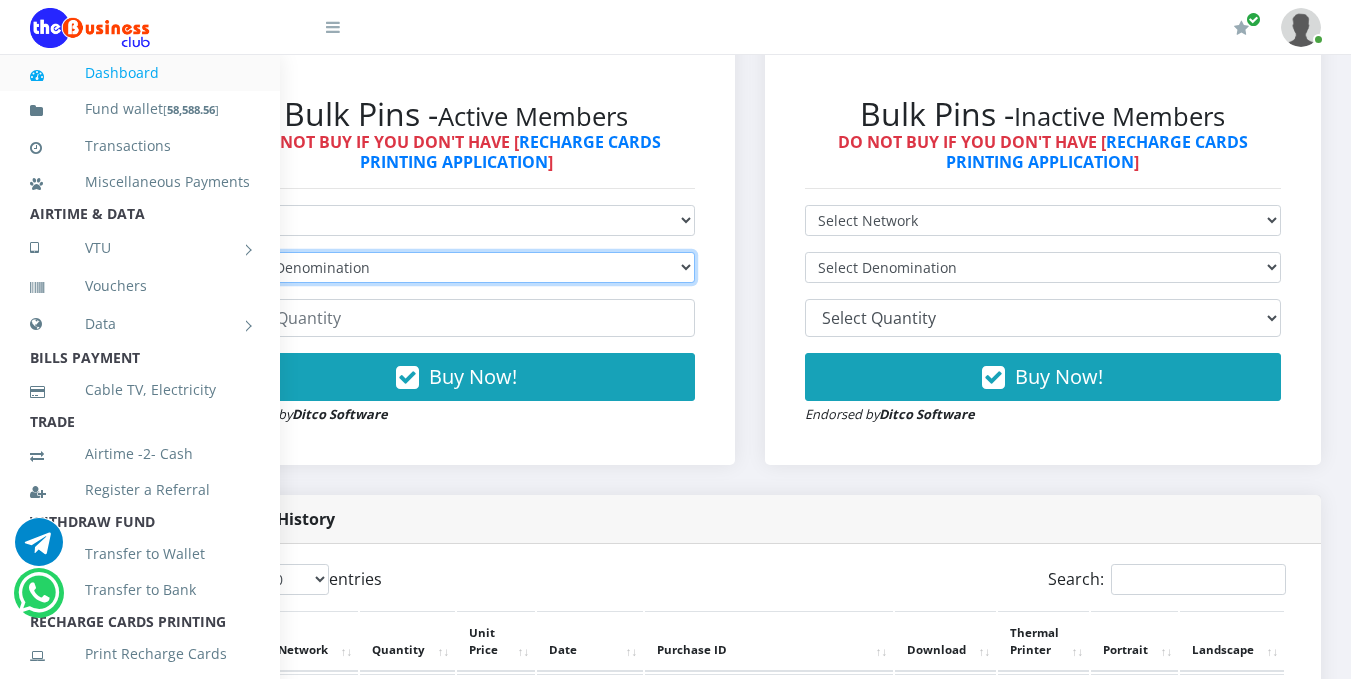 click on "Select Denomination MTN NGN100 - ₦96.99 MTN NGN200 - ₦193.98 MTN NGN400 - ₦387.96 MTN NGN500 - ₦484.95 MTN NGN1000 - ₦969.90 MTN NGN1500 - ₦1,454.85" at bounding box center [456, 267] 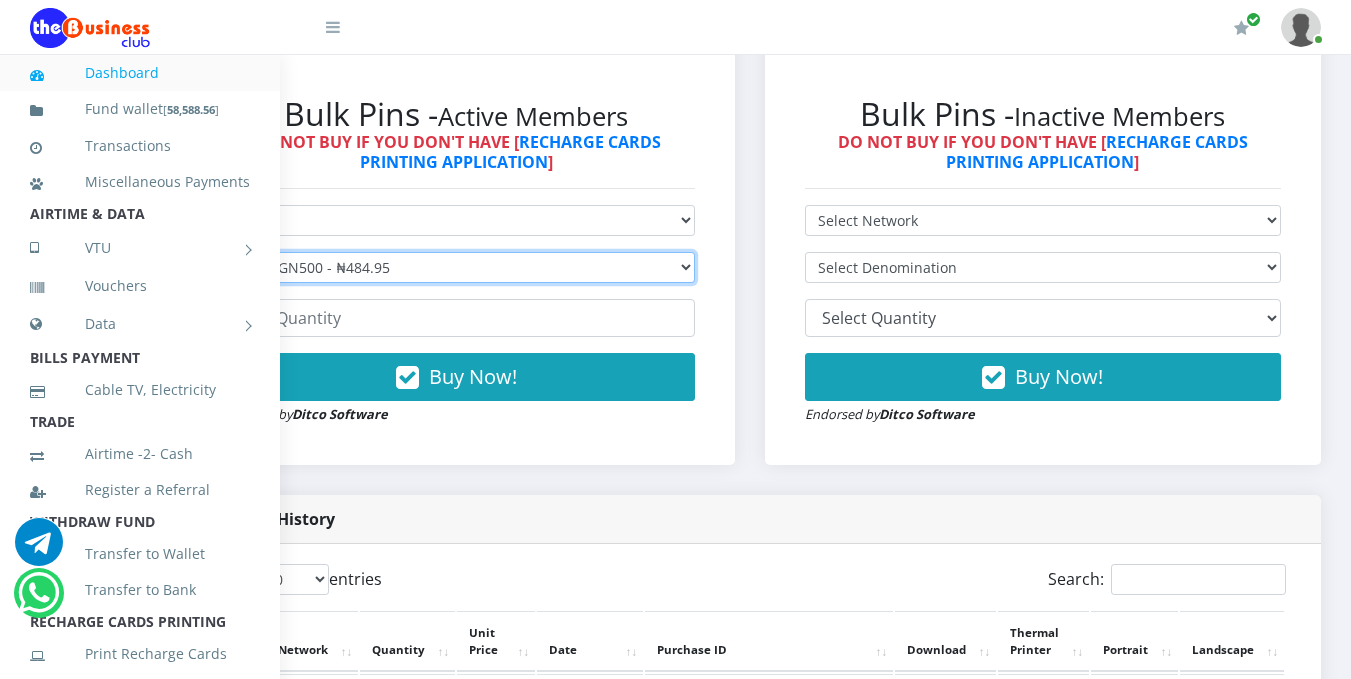 click on "Select Denomination MTN NGN100 - ₦96.99 MTN NGN200 - ₦193.98 MTN NGN400 - ₦387.96 MTN NGN500 - ₦484.95 MTN NGN1000 - ₦969.90 MTN NGN1500 - ₦1,454.85" at bounding box center [456, 267] 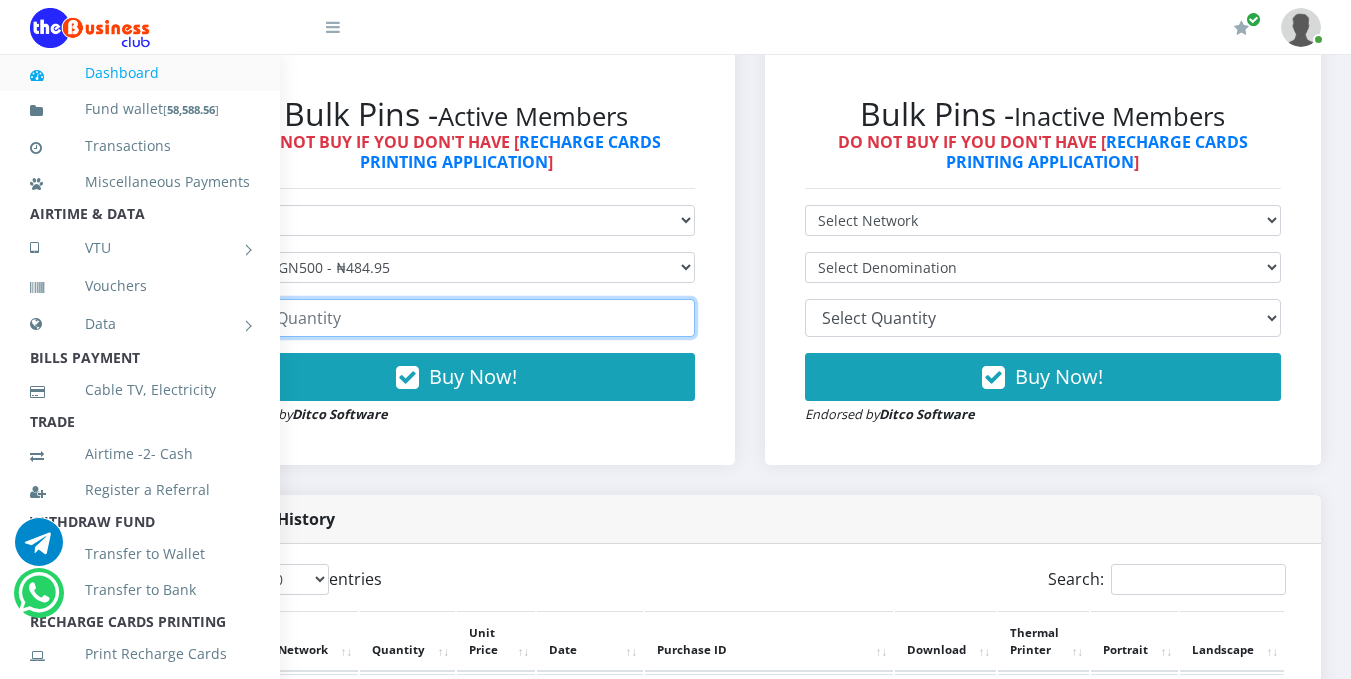 click at bounding box center (456, 318) 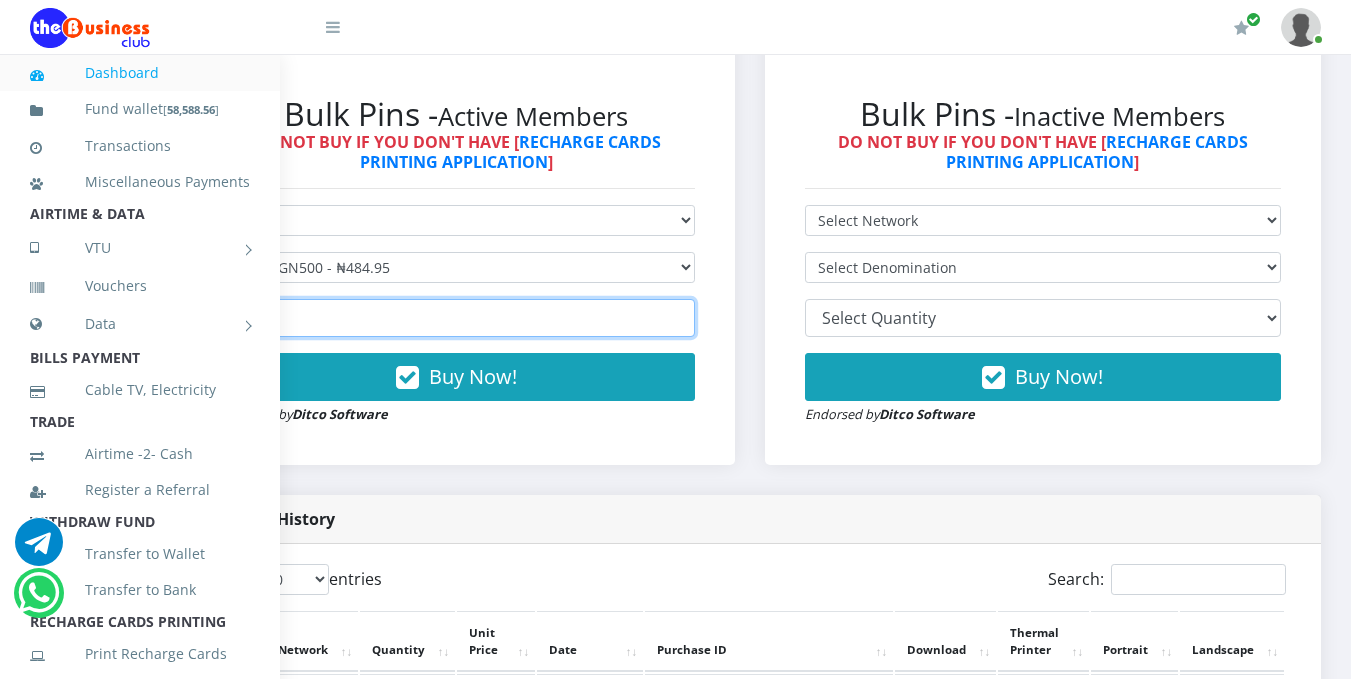 click on "60" at bounding box center [456, 318] 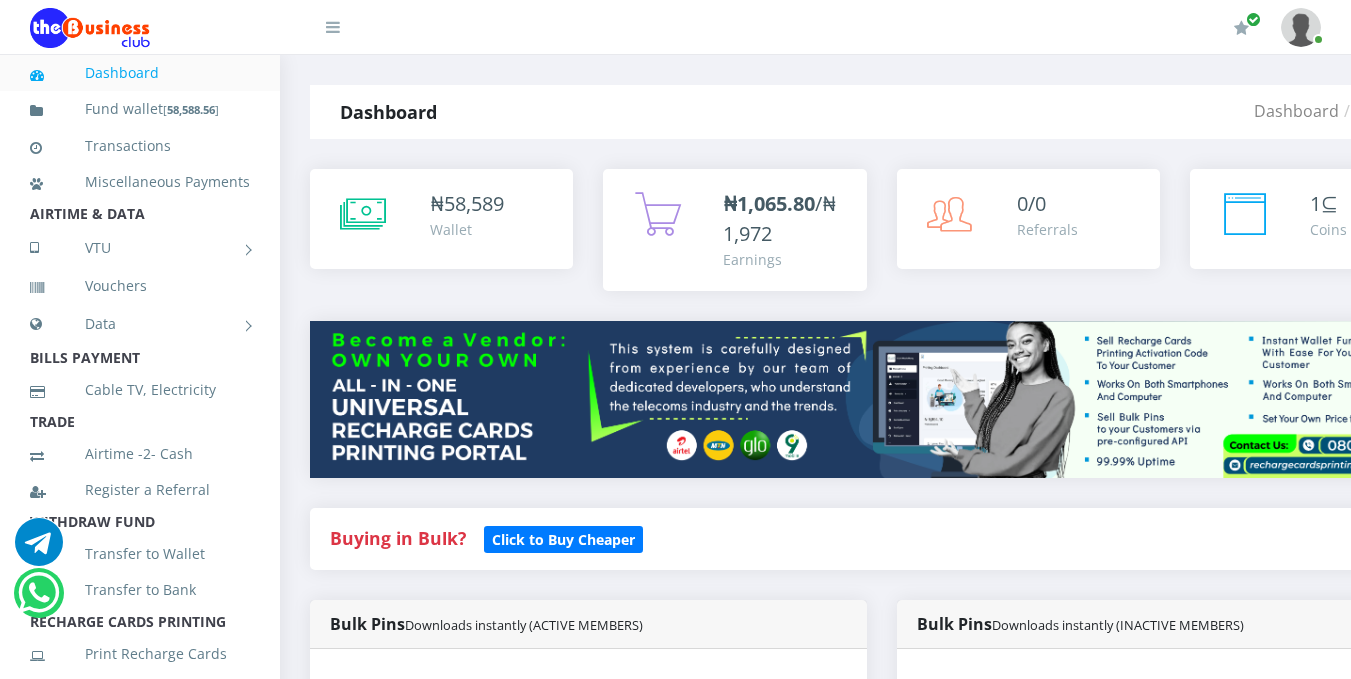 scroll, scrollTop: 0, scrollLeft: 0, axis: both 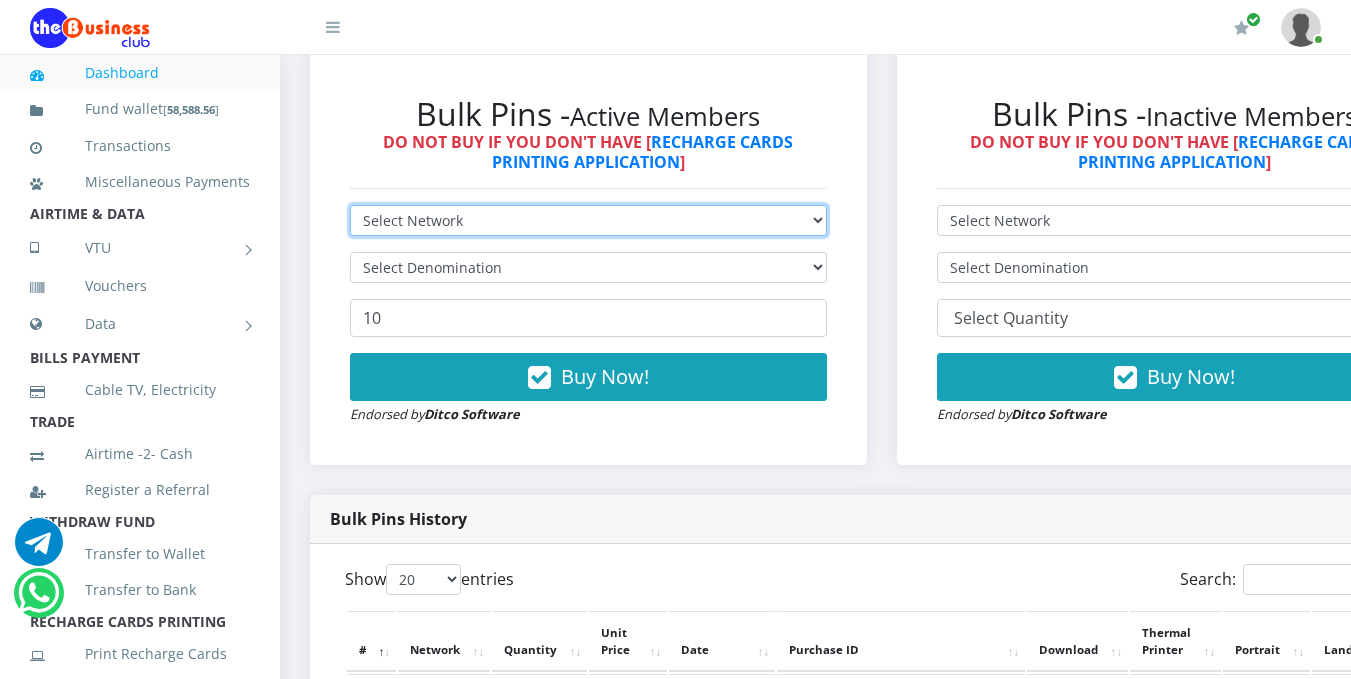 click on "Select Network
MTN
Globacom
9Mobile
Airtel" at bounding box center (588, 220) 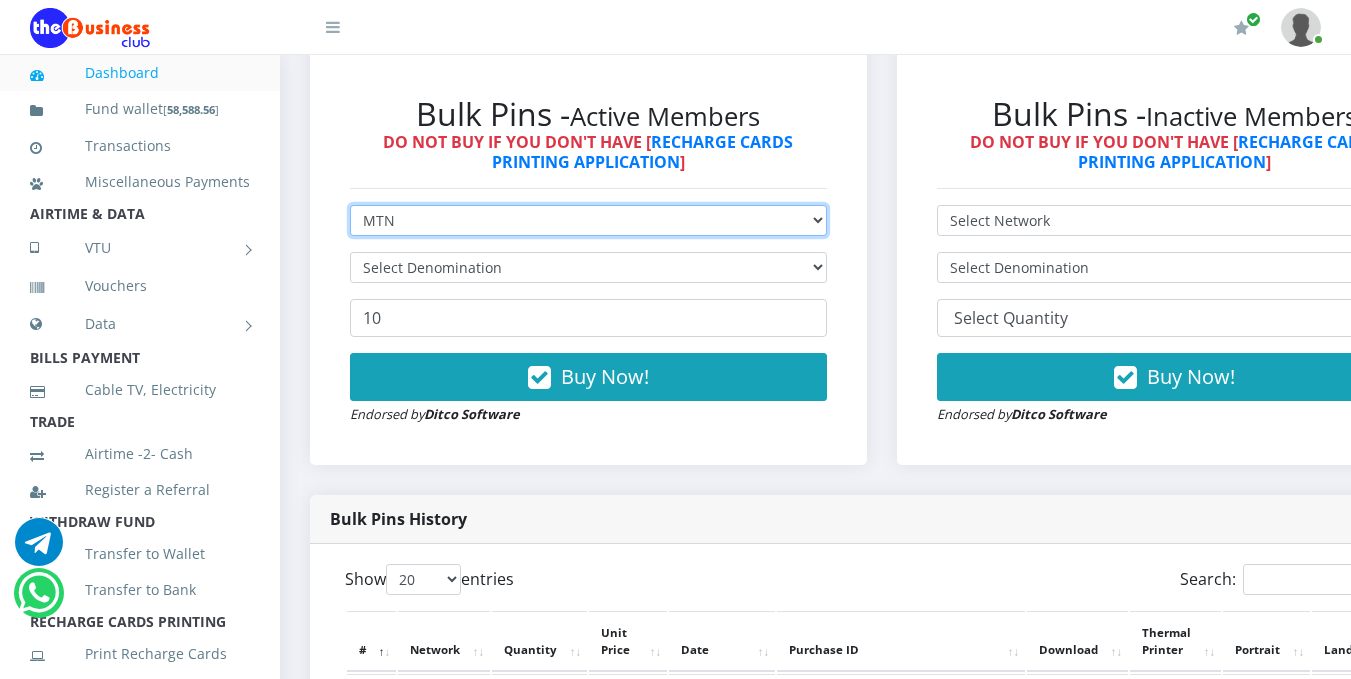 click on "Select Network
MTN
Globacom
9Mobile
Airtel" at bounding box center [588, 220] 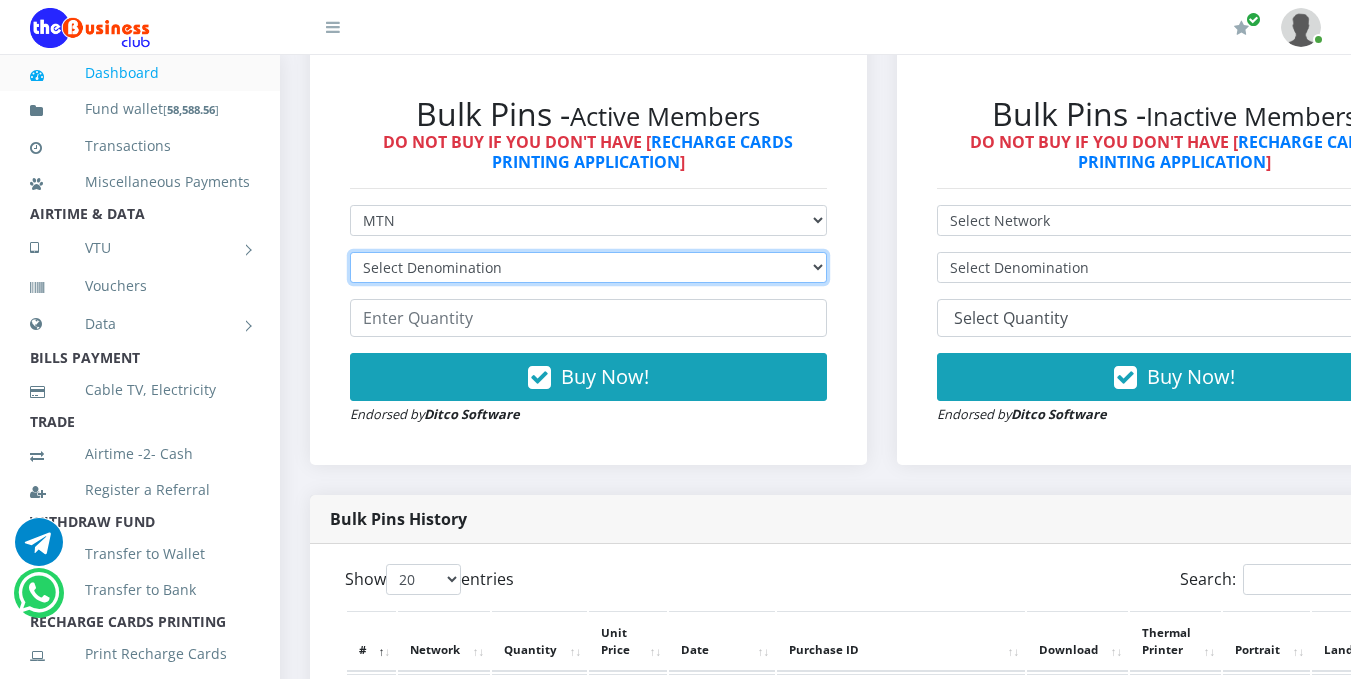 click on "Select Denomination MTN NGN100 - ₦96.99 MTN NGN200 - ₦193.98 MTN NGN400 - ₦387.96 MTN NGN500 - ₦484.95 MTN NGN1000 - ₦969.90 MTN NGN1500 - ₦1,454.85" at bounding box center [588, 267] 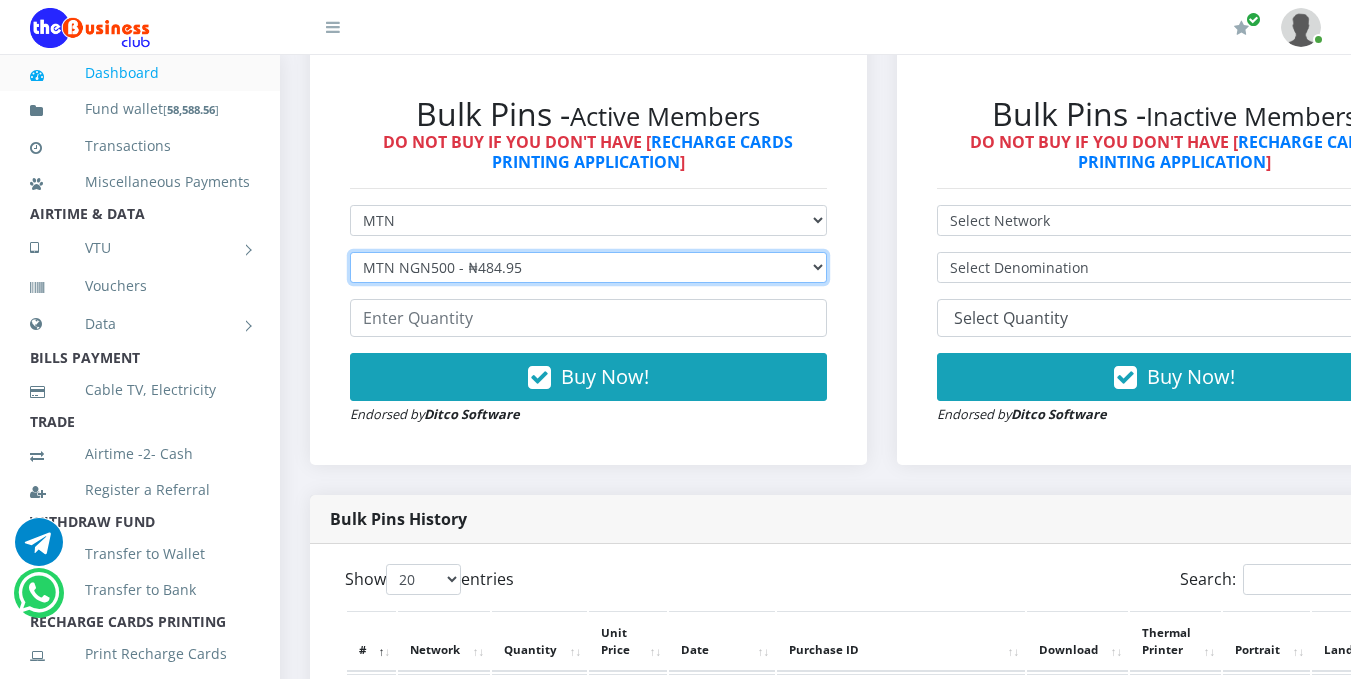 click on "Select Denomination MTN NGN100 - ₦96.99 MTN NGN200 - ₦193.98 MTN NGN400 - ₦387.96 MTN NGN500 - ₦484.95 MTN NGN1000 - ₦969.90 MTN NGN1500 - ₦1,454.85" at bounding box center [588, 267] 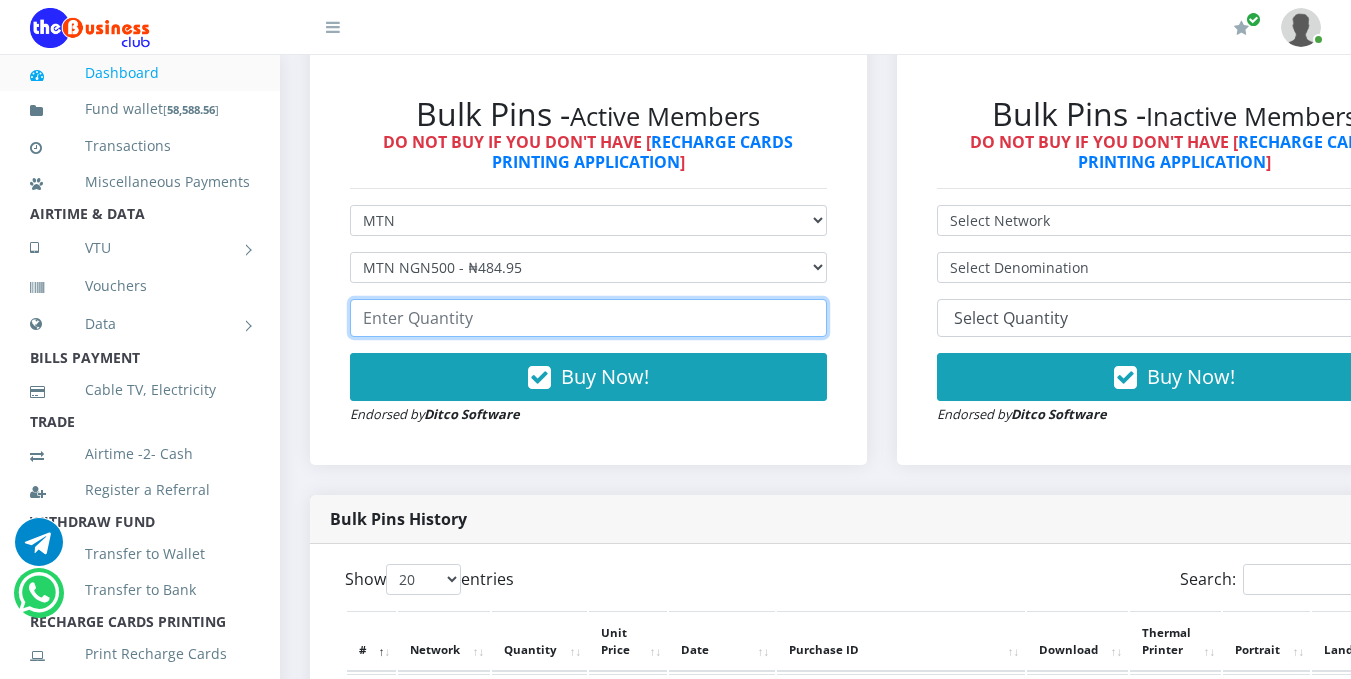 click at bounding box center (588, 318) 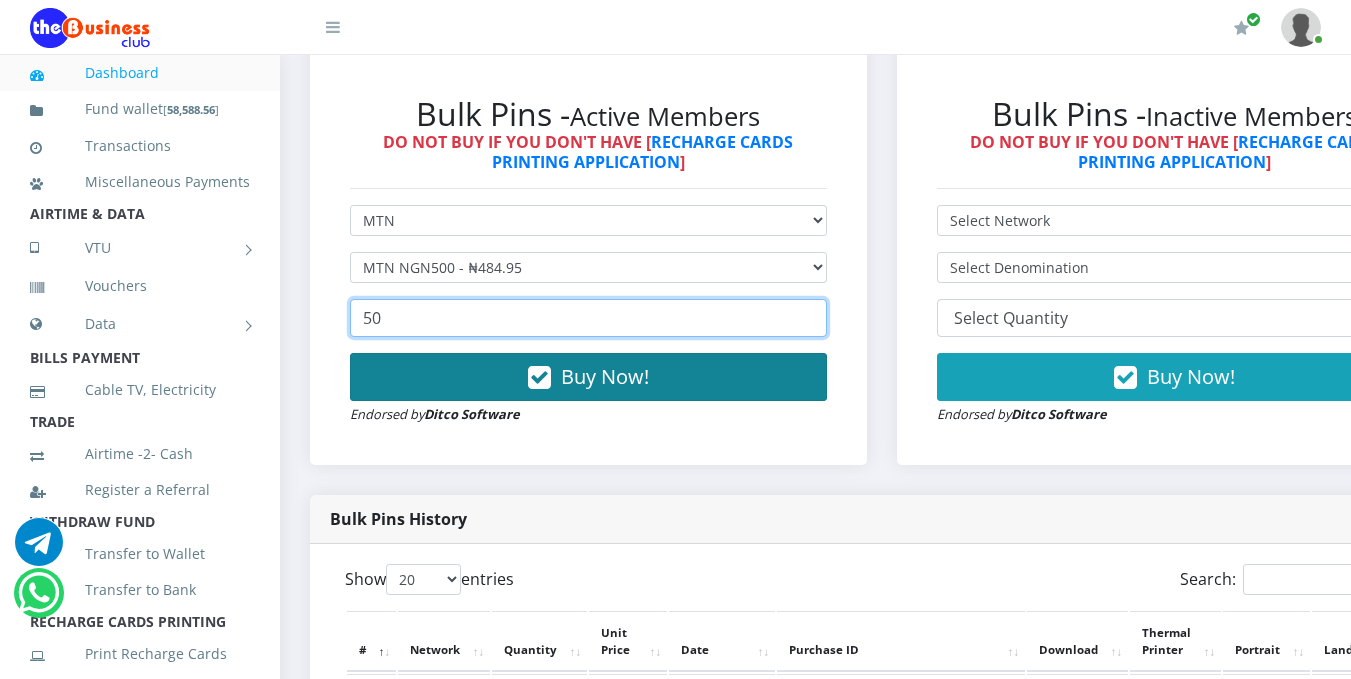 type on "50" 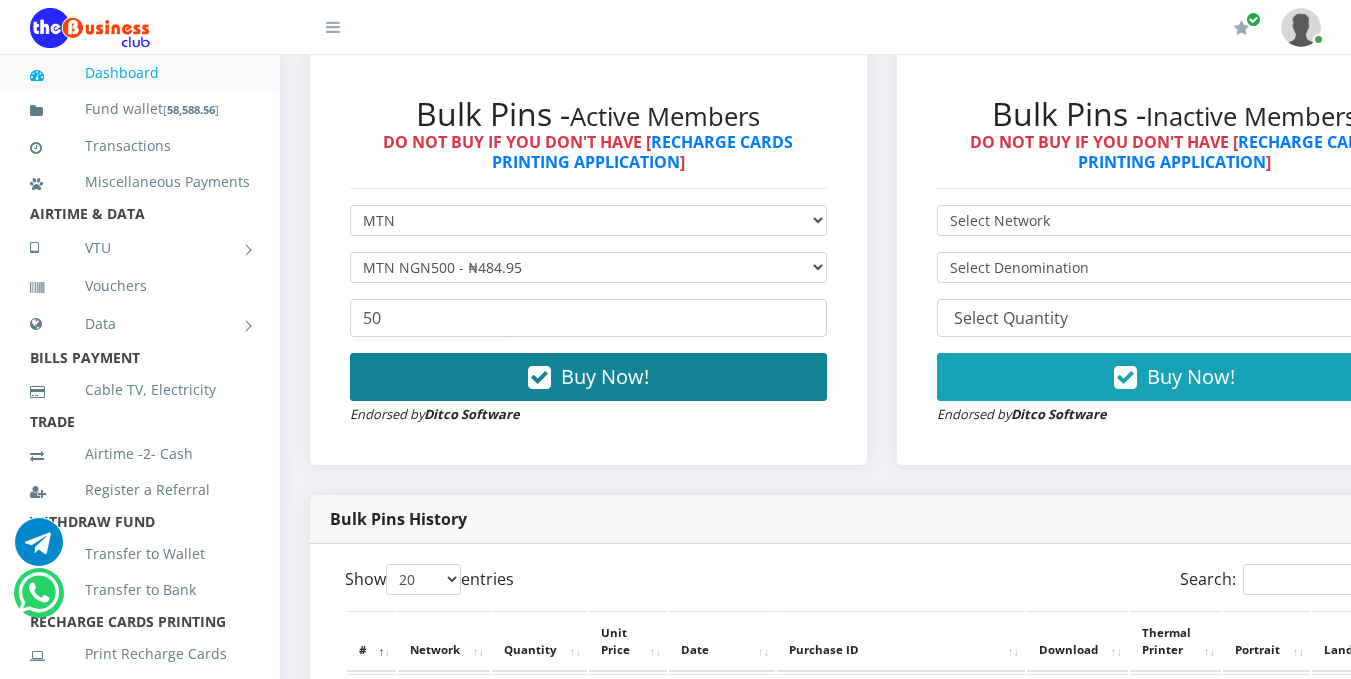 click on "Buy Now!" at bounding box center [588, 377] 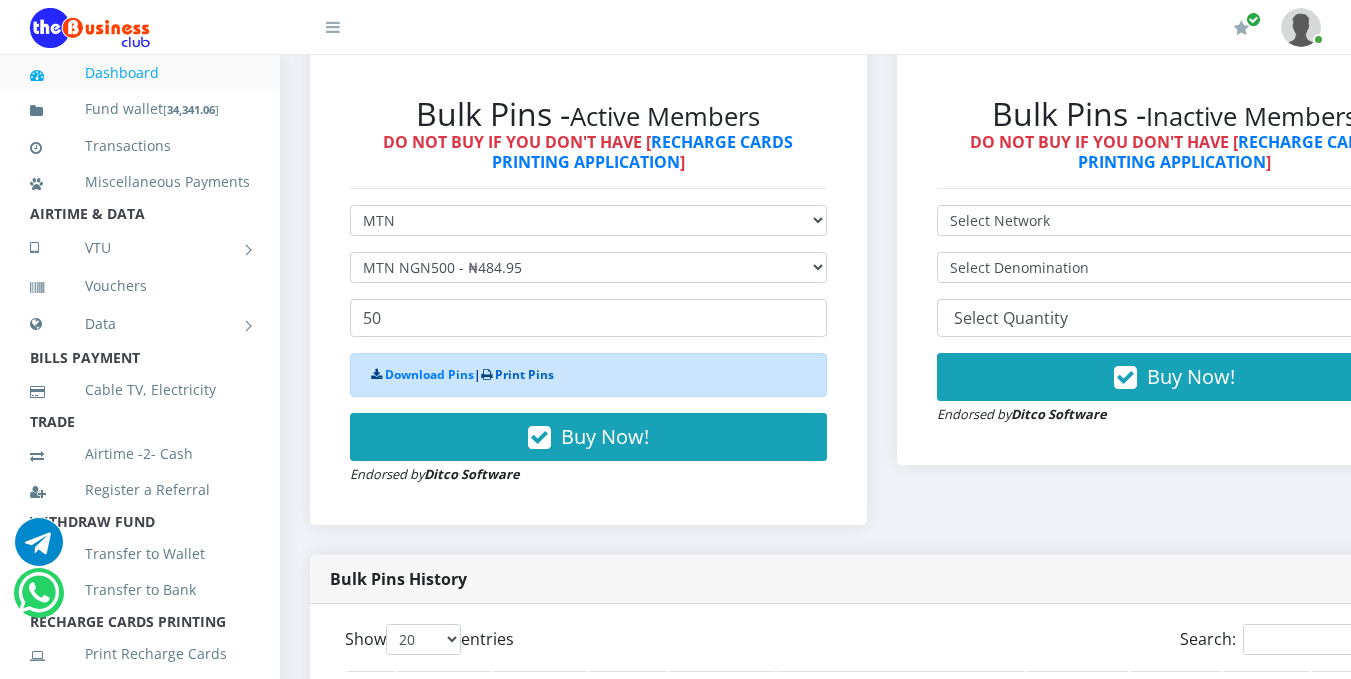 click on "Print Pins" at bounding box center (524, 374) 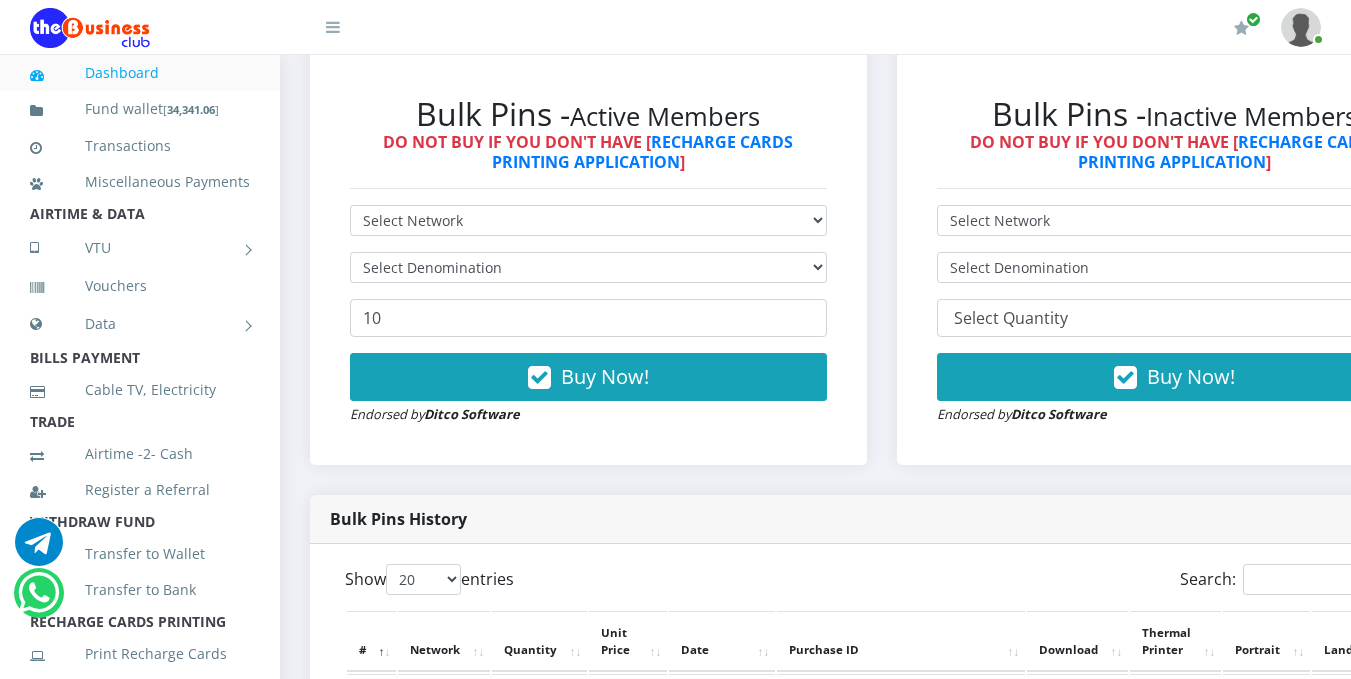 scroll, scrollTop: 0, scrollLeft: 0, axis: both 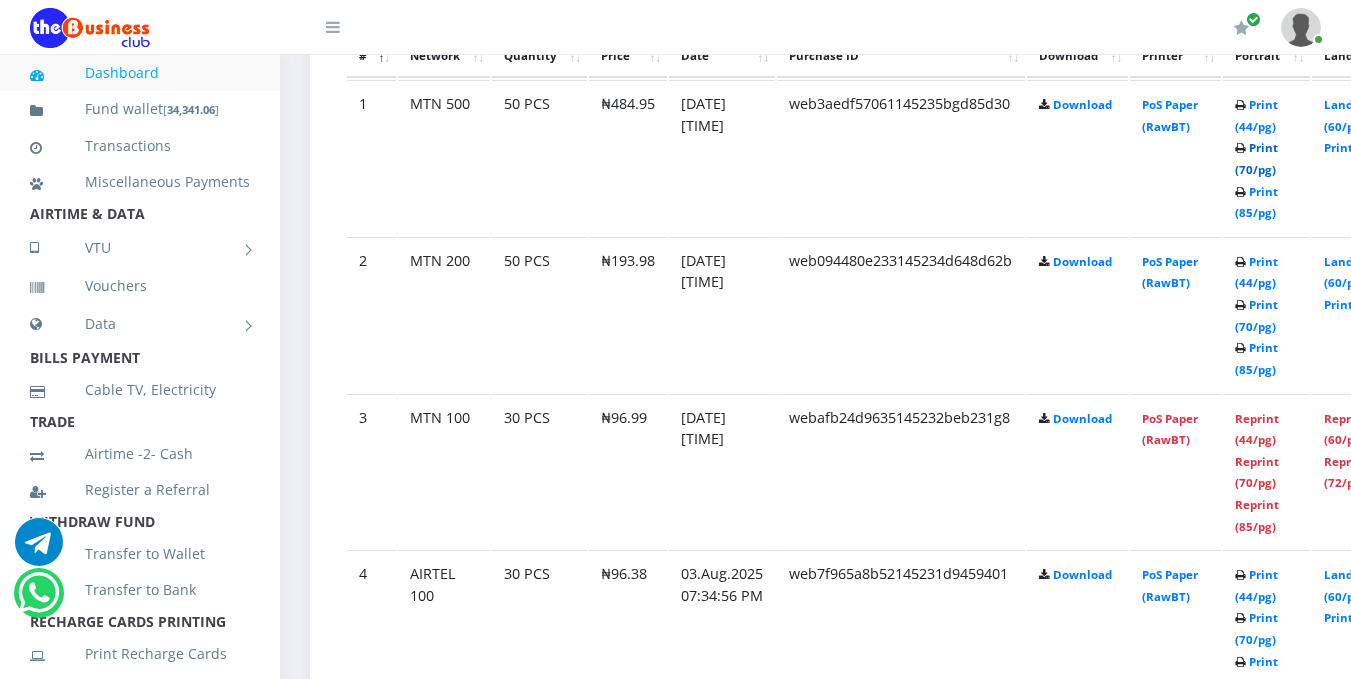 click on "Print (70/pg)" at bounding box center [1256, 158] 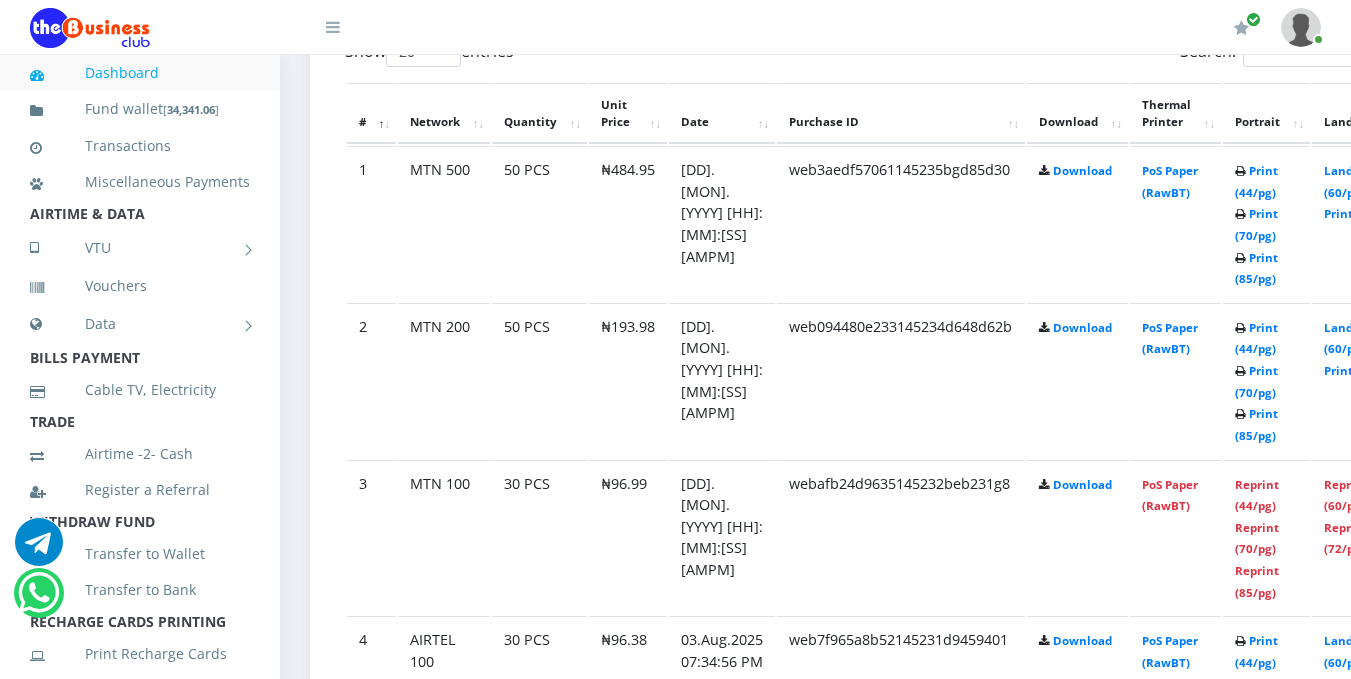 scroll, scrollTop: 1188, scrollLeft: 0, axis: vertical 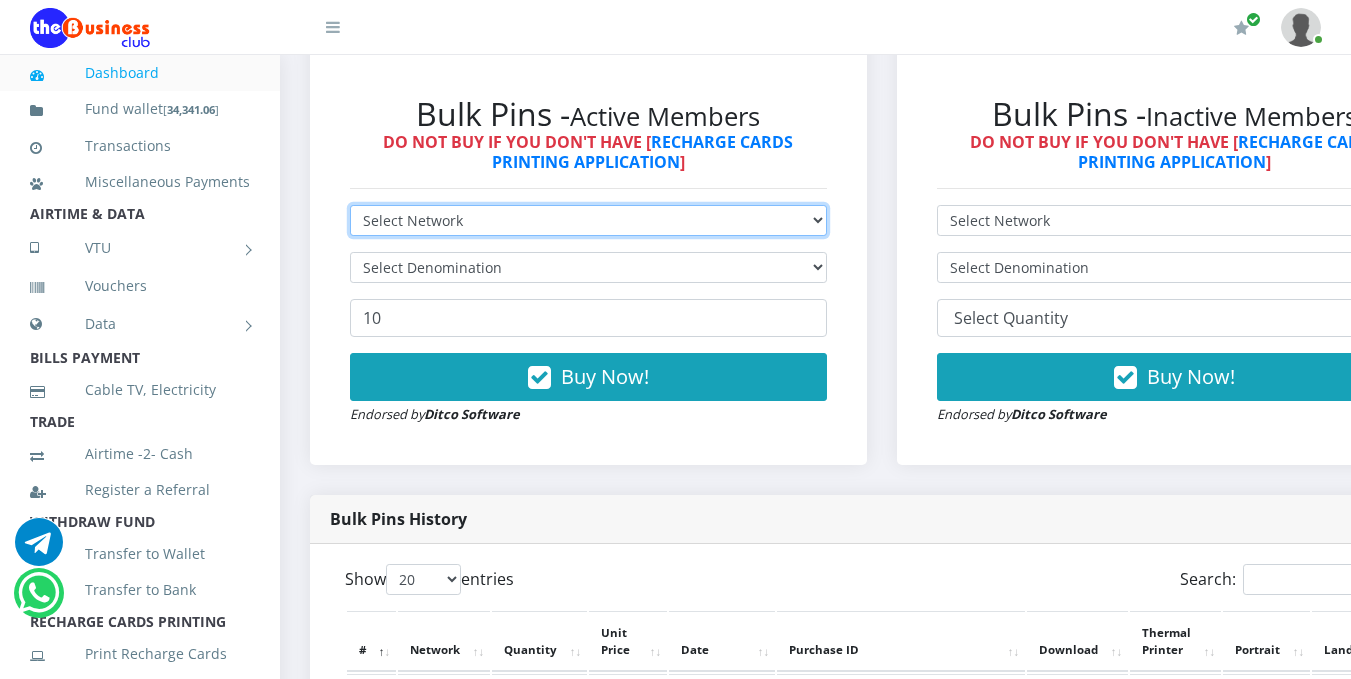 click on "Select Network
MTN
Globacom
9Mobile
Airtel" at bounding box center [588, 220] 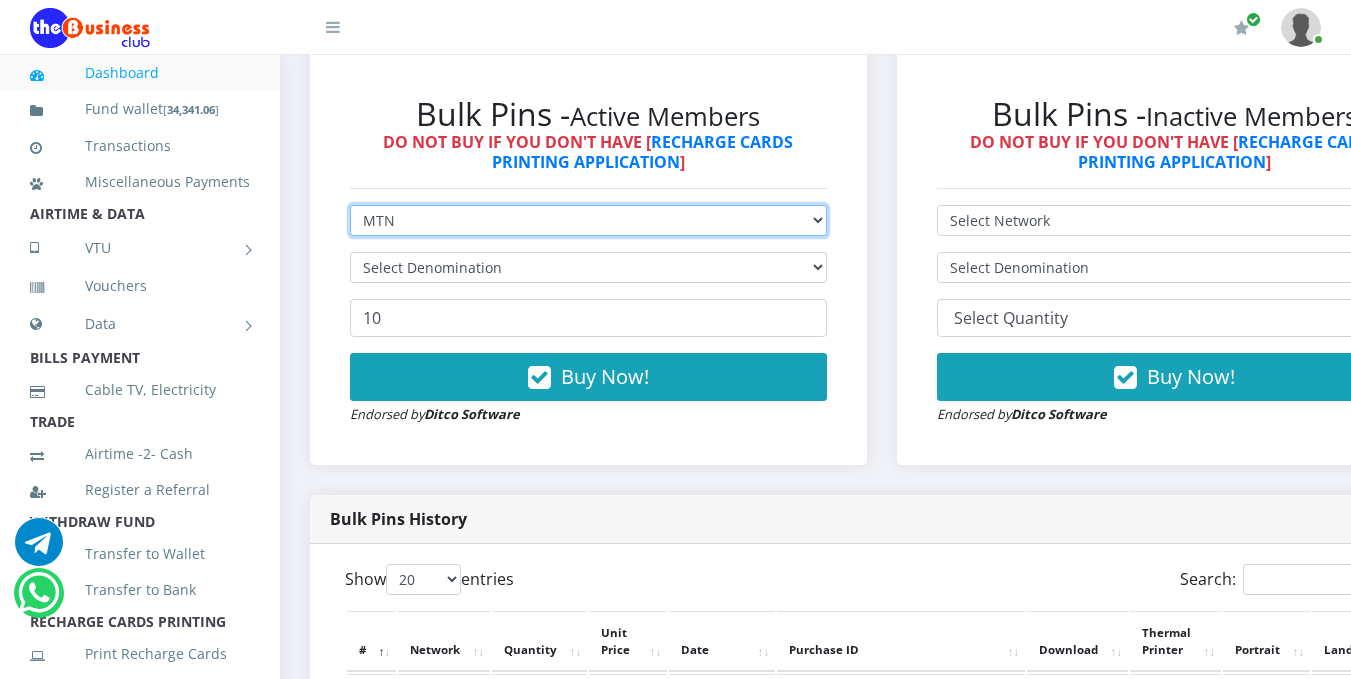 click on "Select Network
MTN
Globacom
9Mobile
Airtel" at bounding box center (588, 220) 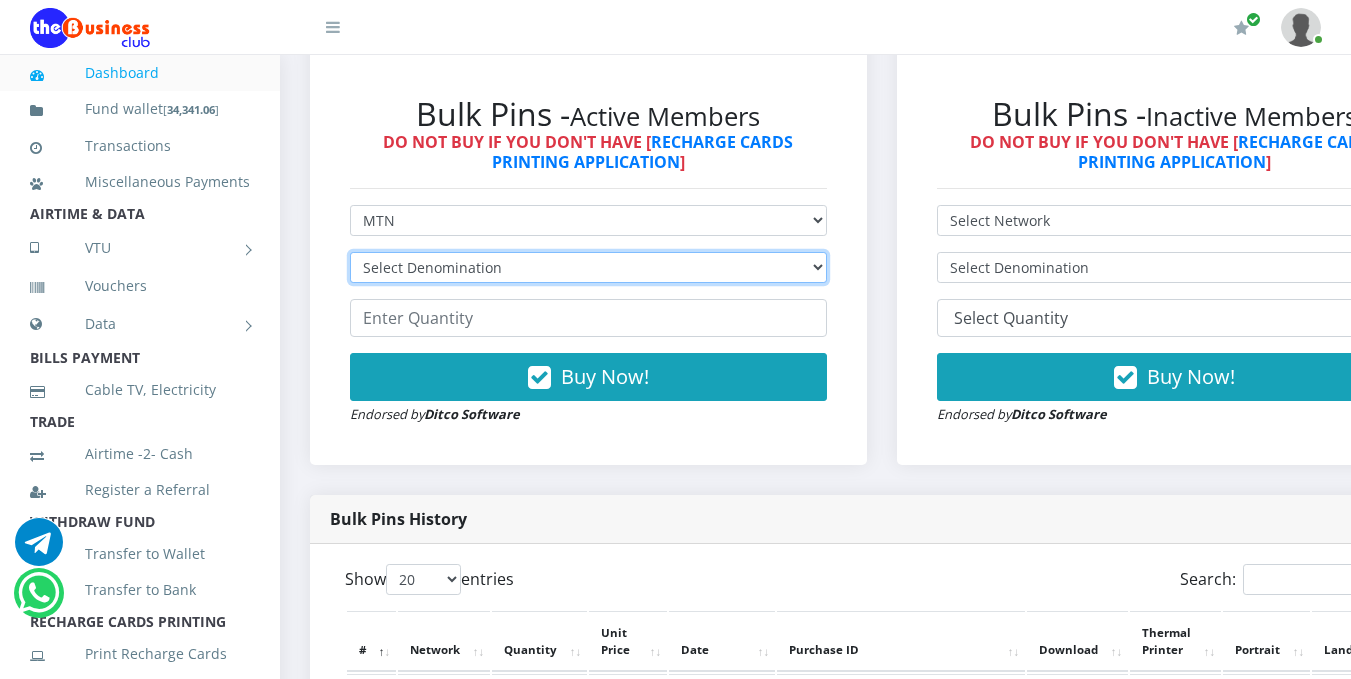 click on "Select Denomination MTN NGN100 - ₦96.99 MTN NGN200 - ₦193.98 MTN NGN400 - ₦387.96 MTN NGN500 - ₦484.95 MTN NGN1000 - ₦969.90 MTN NGN1500 - ₦1,454.85" at bounding box center [588, 267] 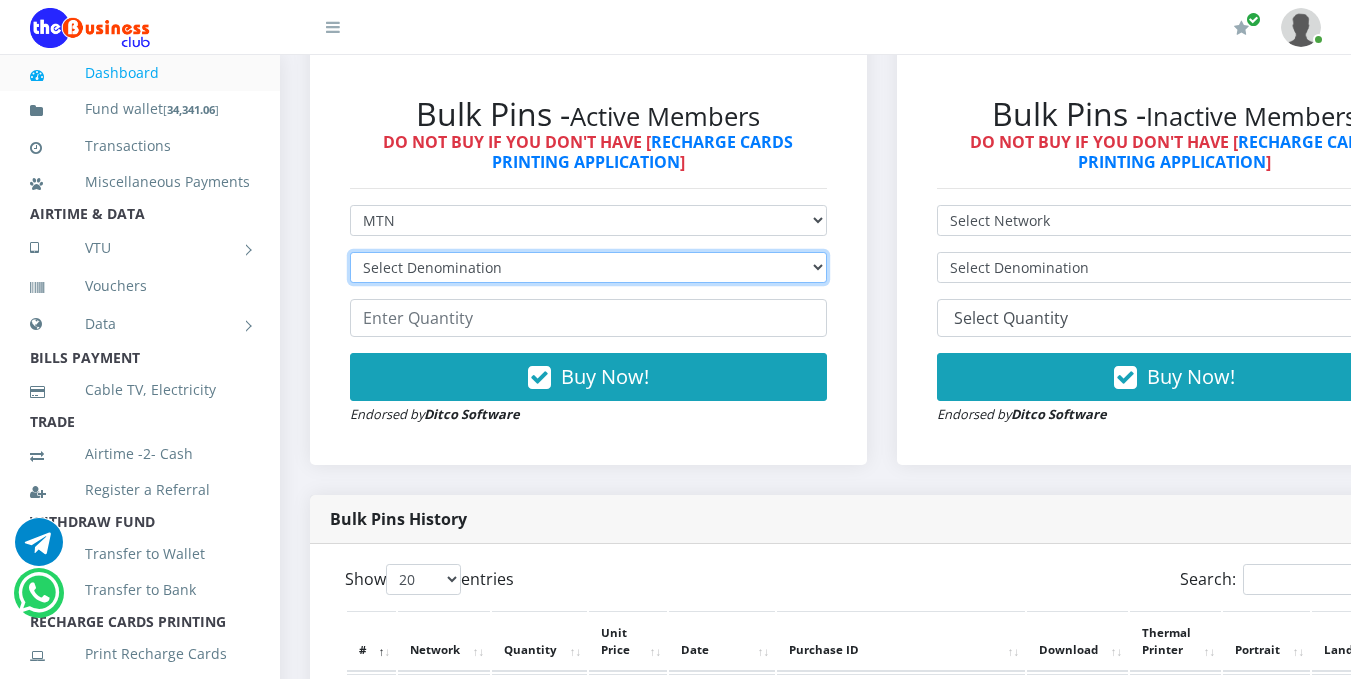 select on "96.99-100" 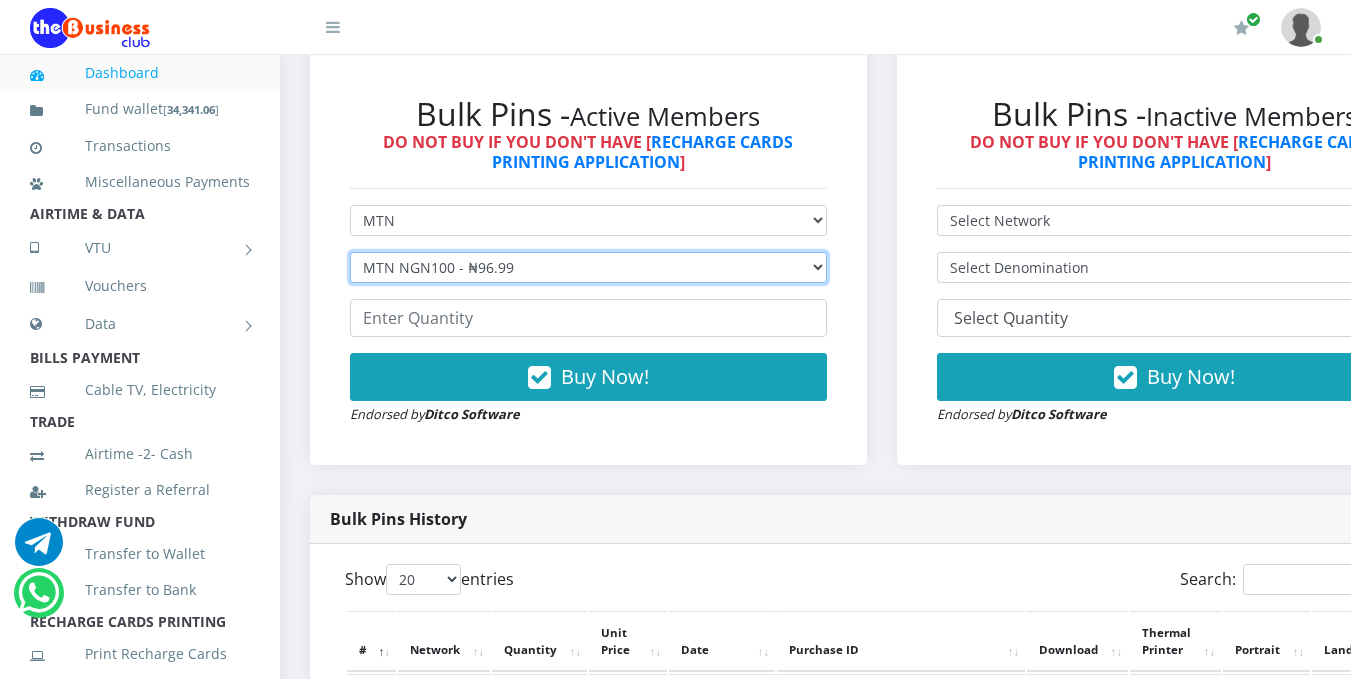 click on "Select Denomination MTN NGN100 - ₦96.99 MTN NGN200 - ₦193.98 MTN NGN400 - ₦387.96 MTN NGN500 - ₦484.95 MTN NGN1000 - ₦969.90 MTN NGN1500 - ₦1,454.85" at bounding box center [588, 267] 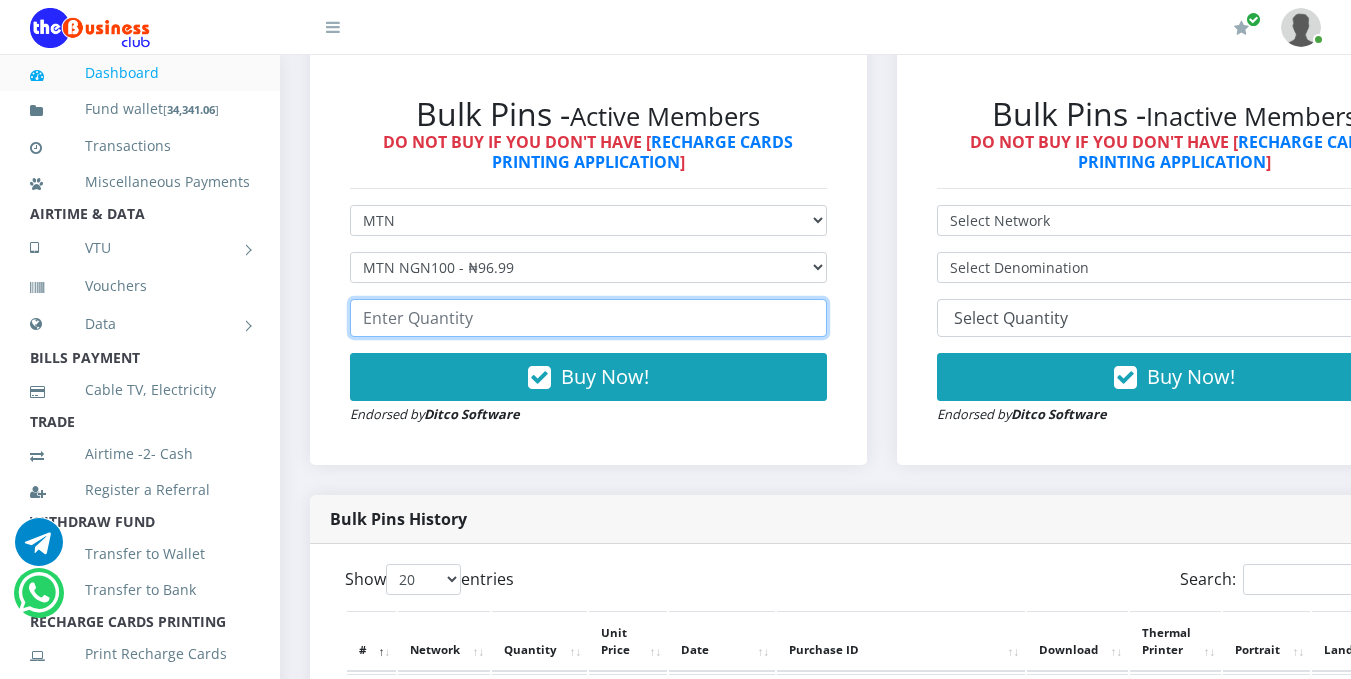 click at bounding box center (588, 318) 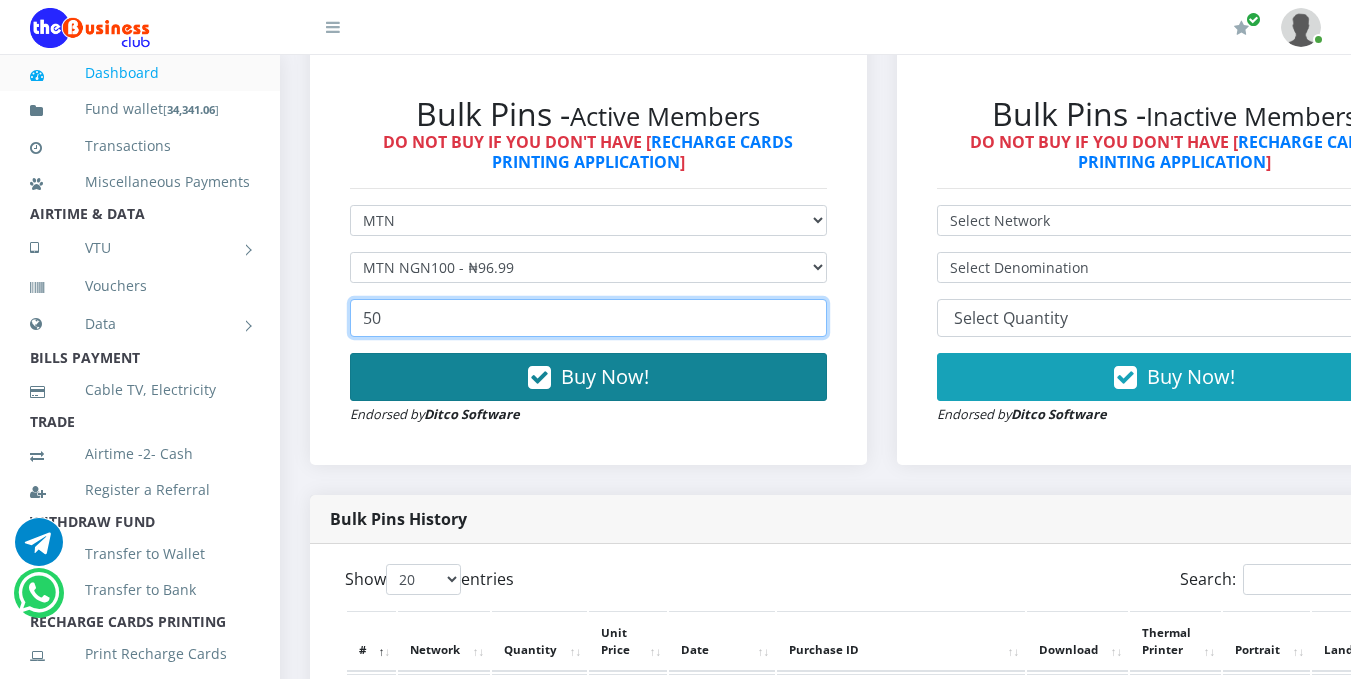 type on "50" 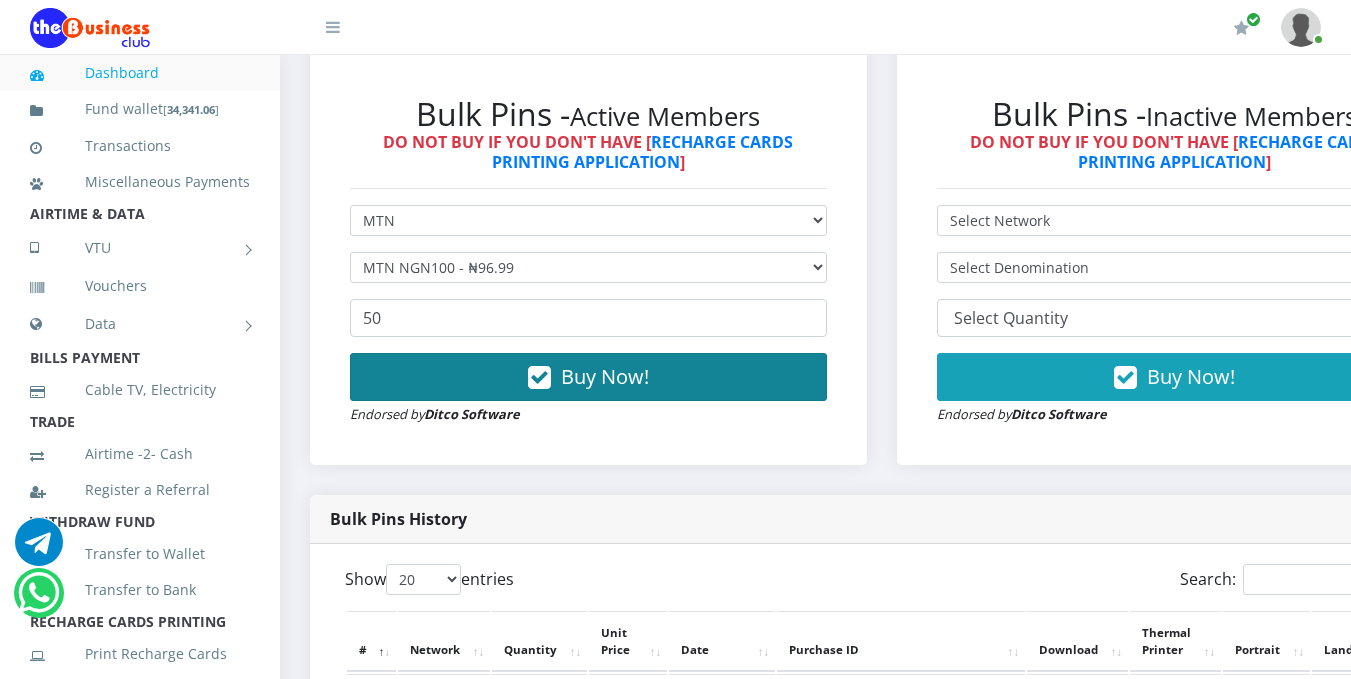 click on "Buy Now!" at bounding box center [605, 376] 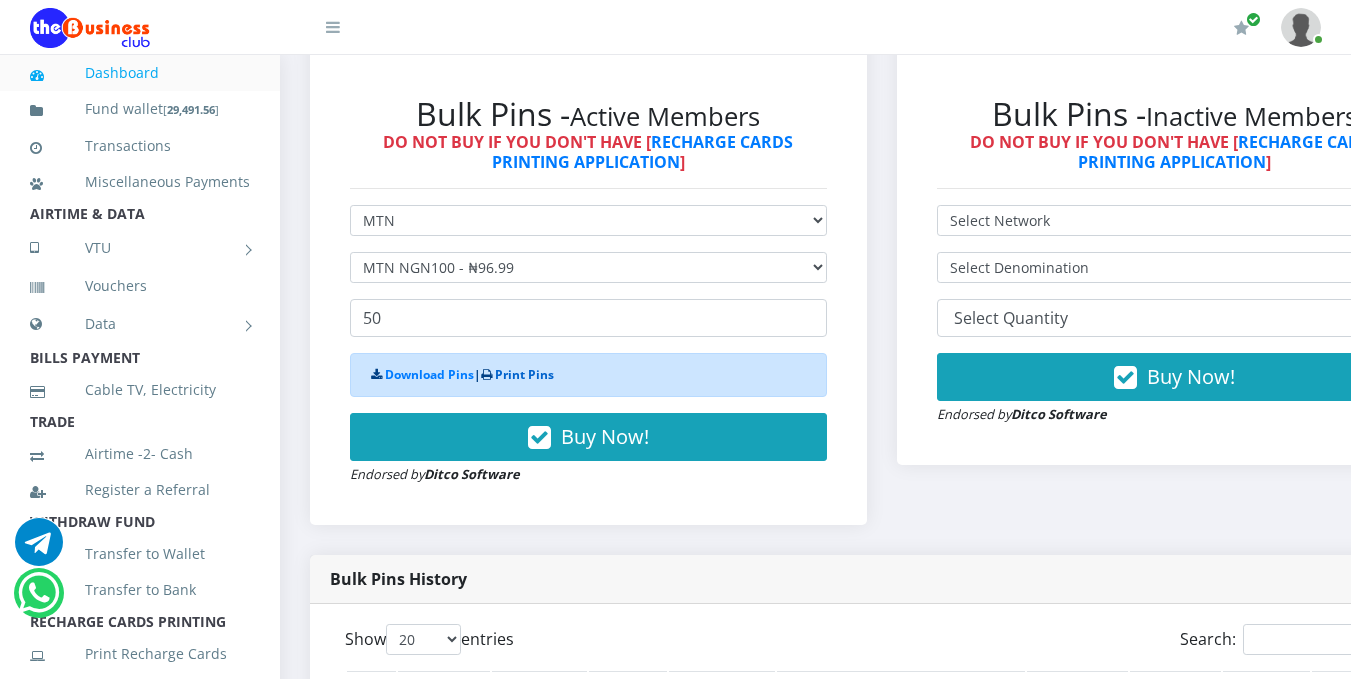 click on "Print Pins" at bounding box center [524, 374] 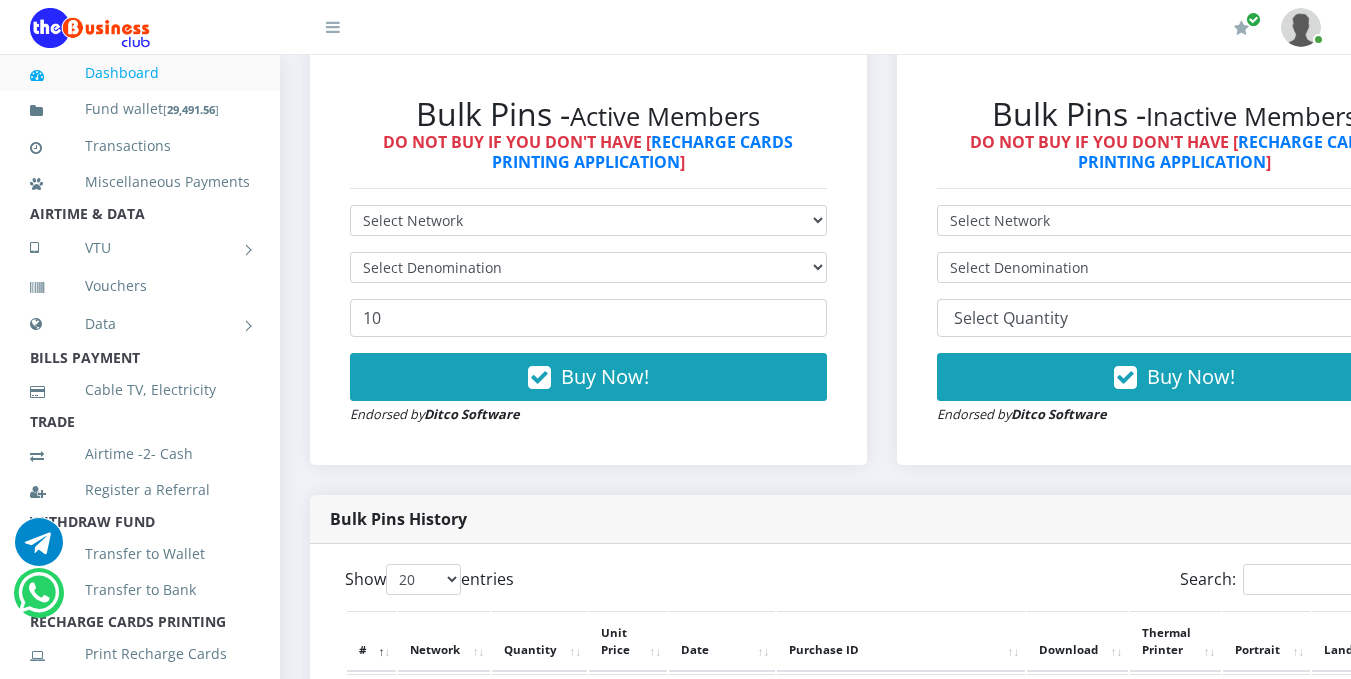 scroll, scrollTop: 0, scrollLeft: 0, axis: both 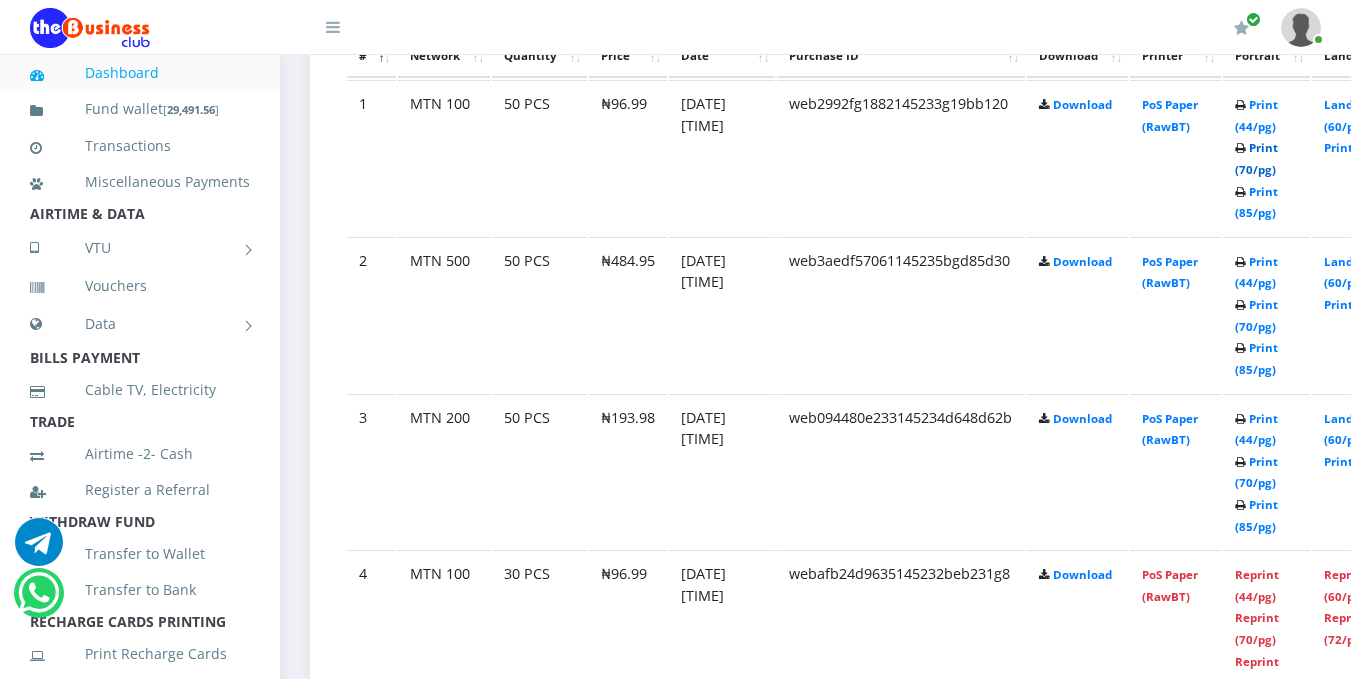 click on "Print (70/pg)" at bounding box center (1256, 158) 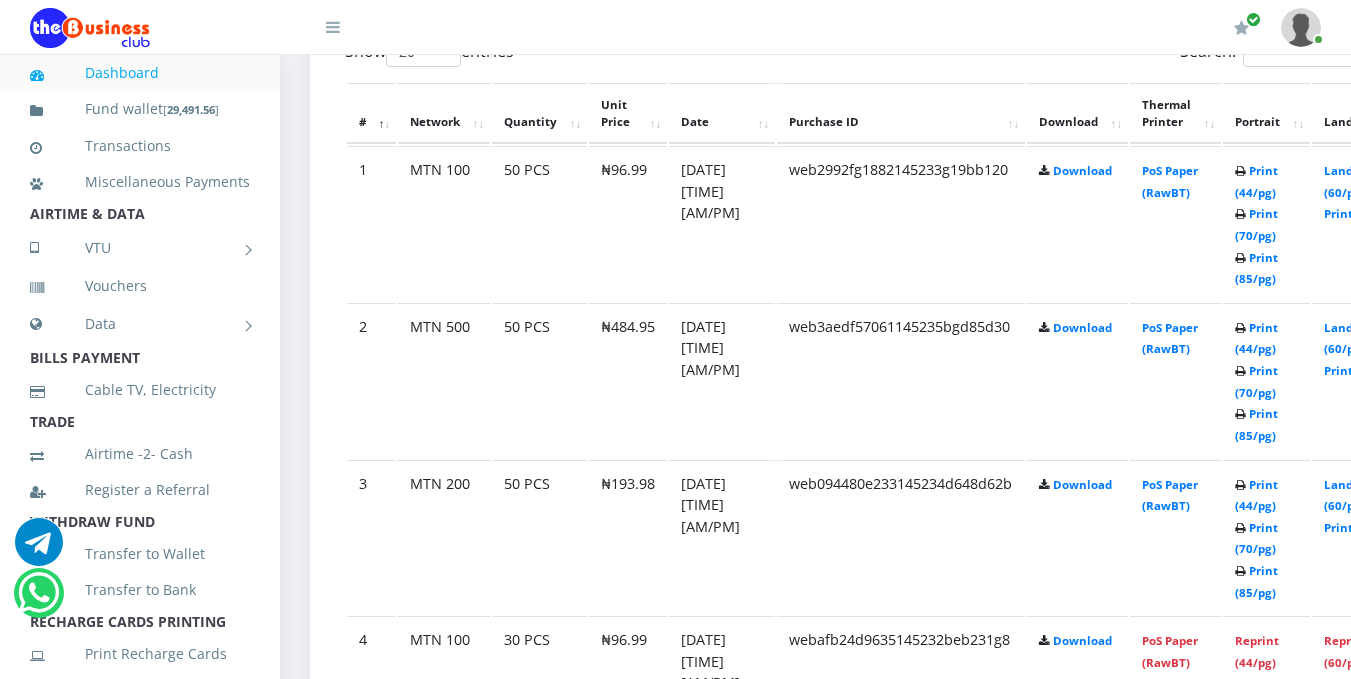 scroll, scrollTop: 1188, scrollLeft: 0, axis: vertical 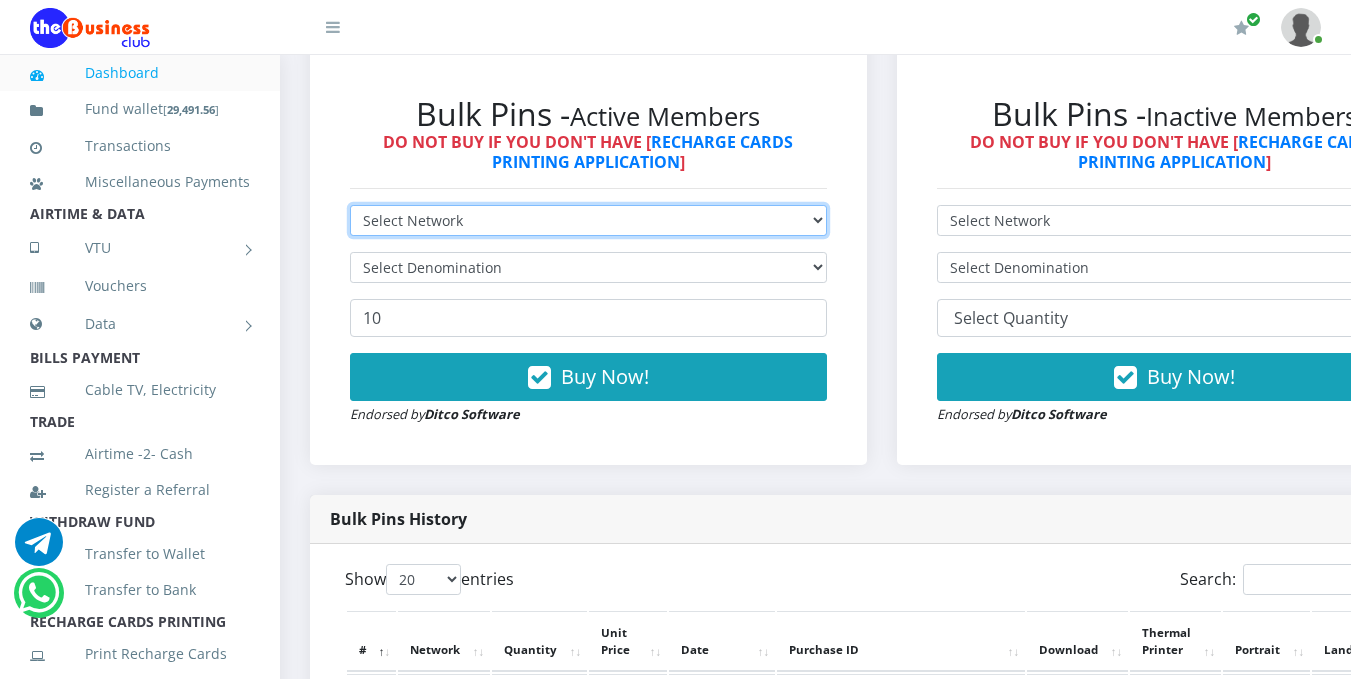 click on "Select Network
MTN
Globacom
9Mobile
Airtel" at bounding box center [588, 220] 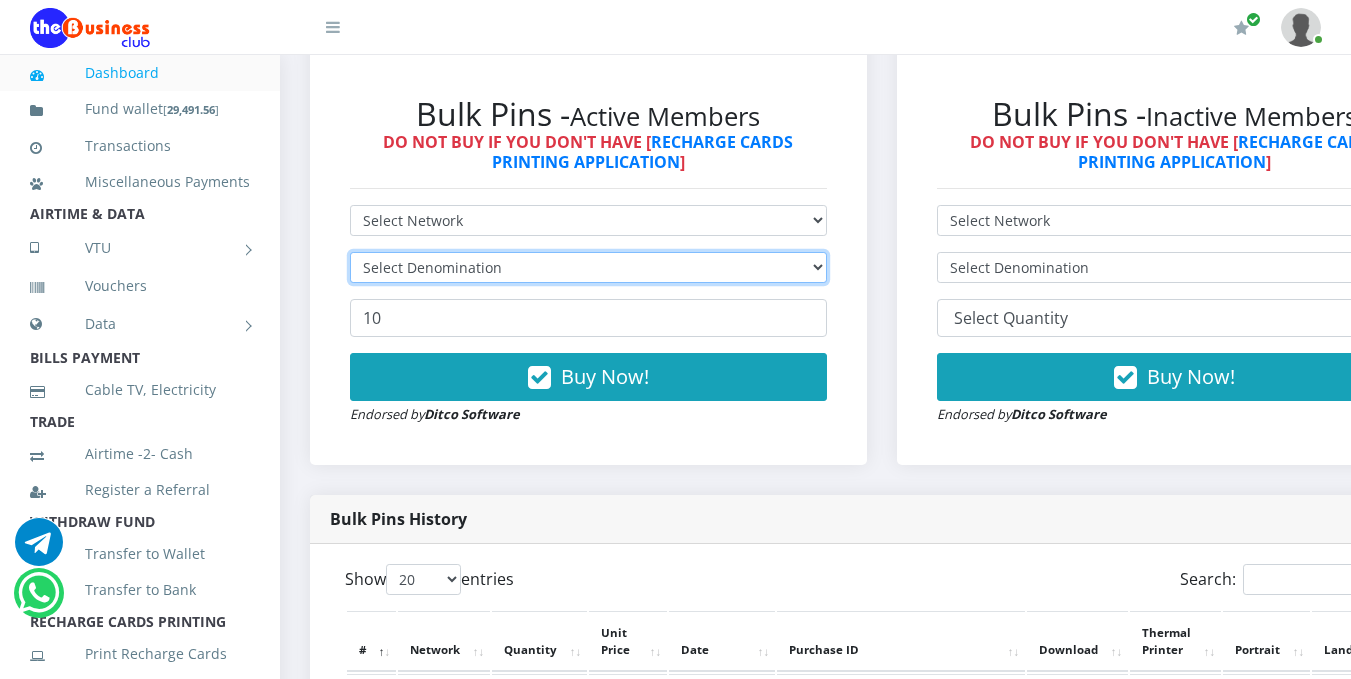 click on "Select Denomination" at bounding box center (588, 267) 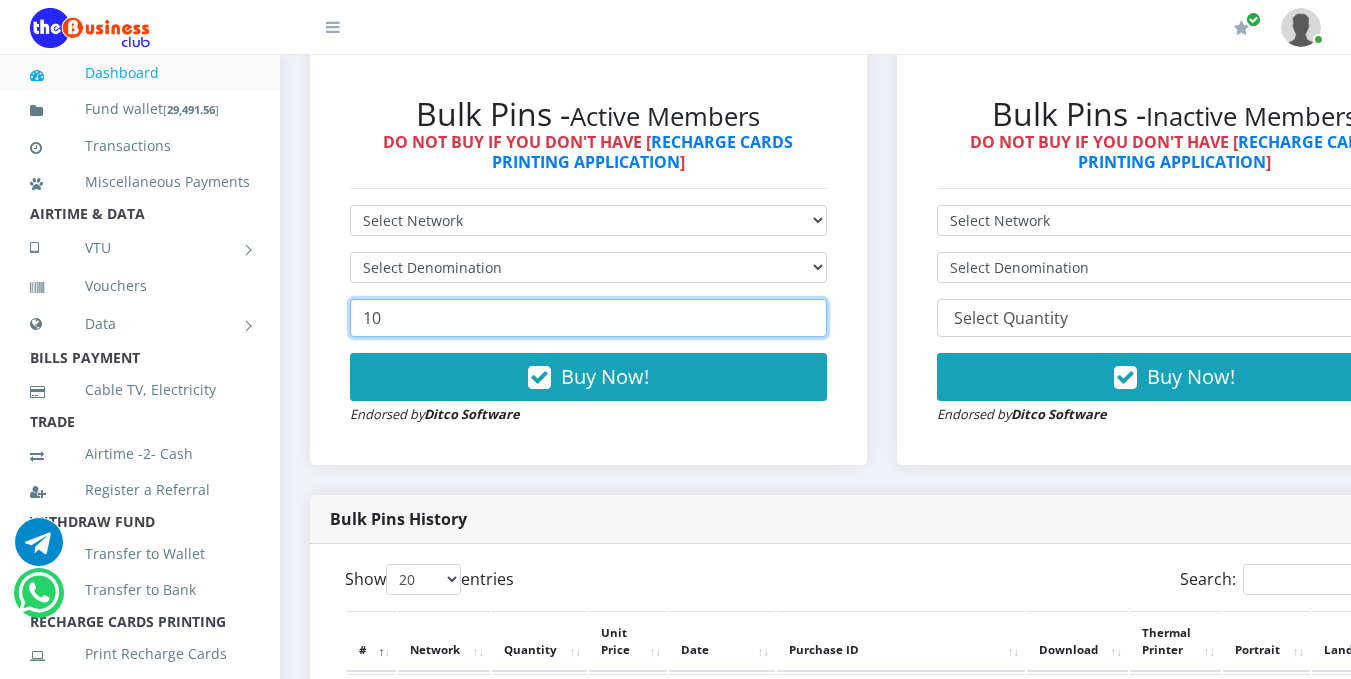 click on "10" at bounding box center [588, 318] 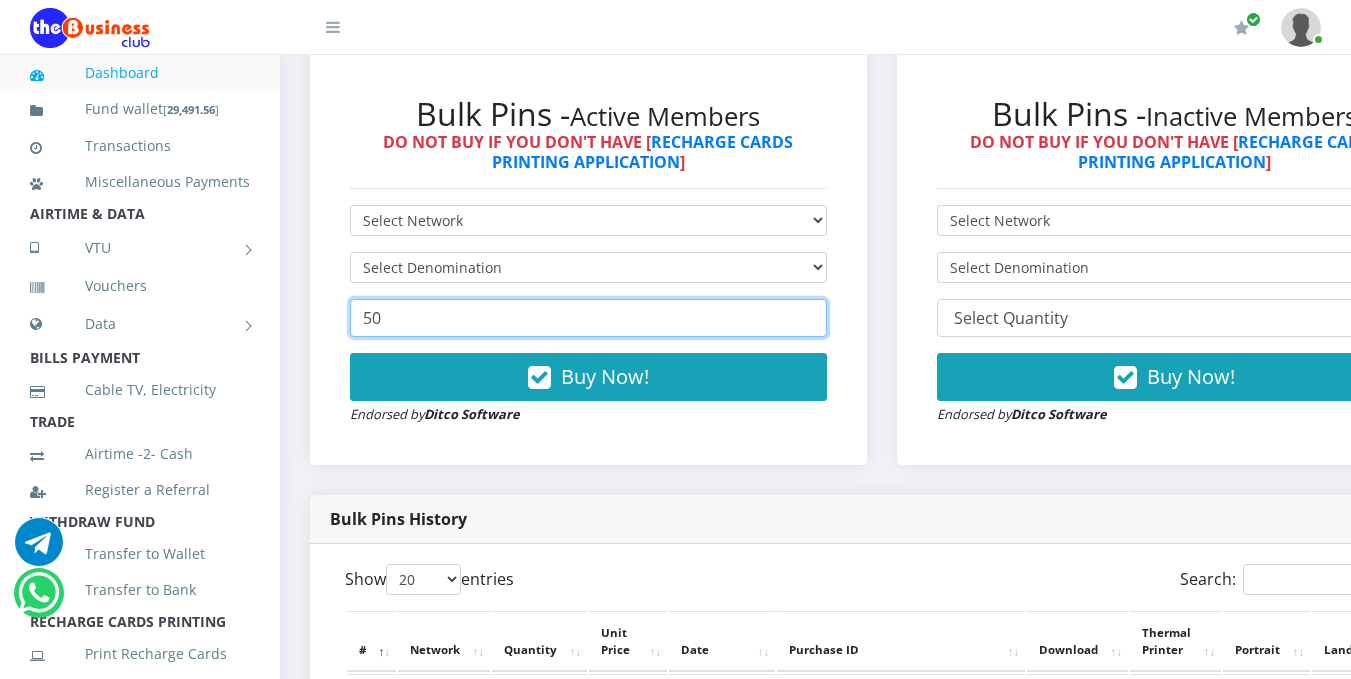 type on "5" 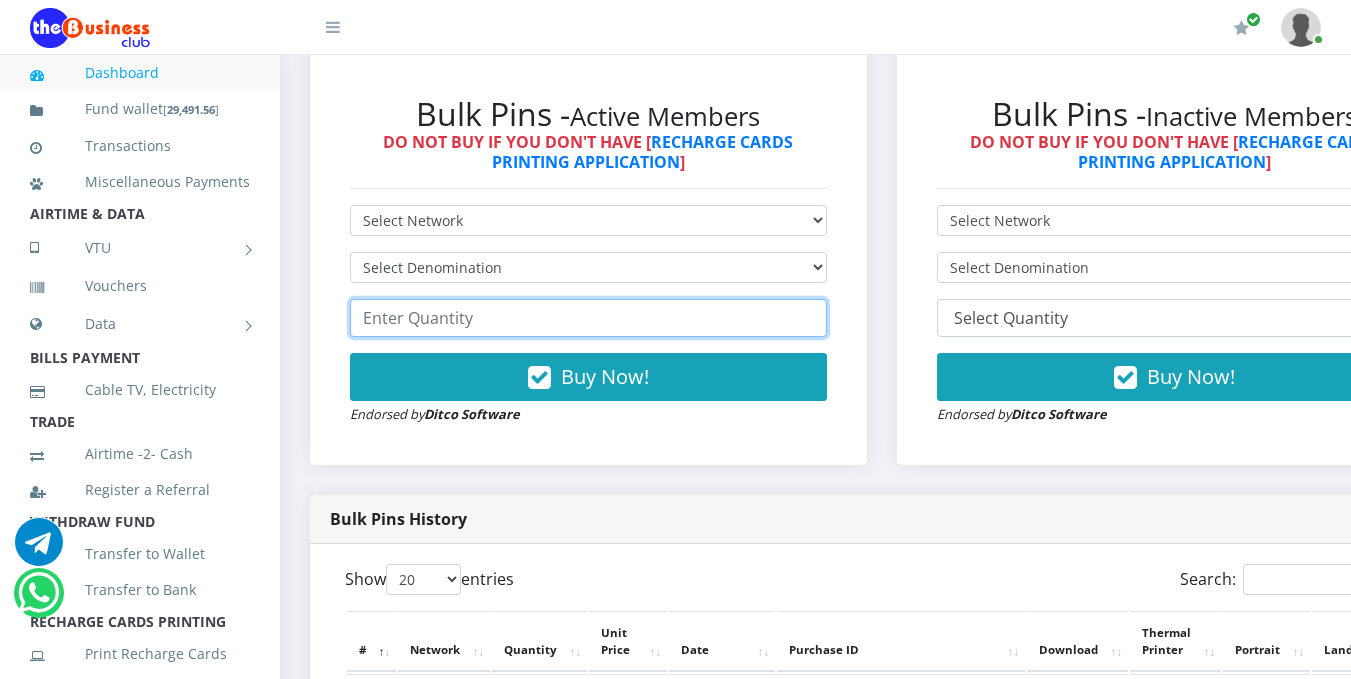type 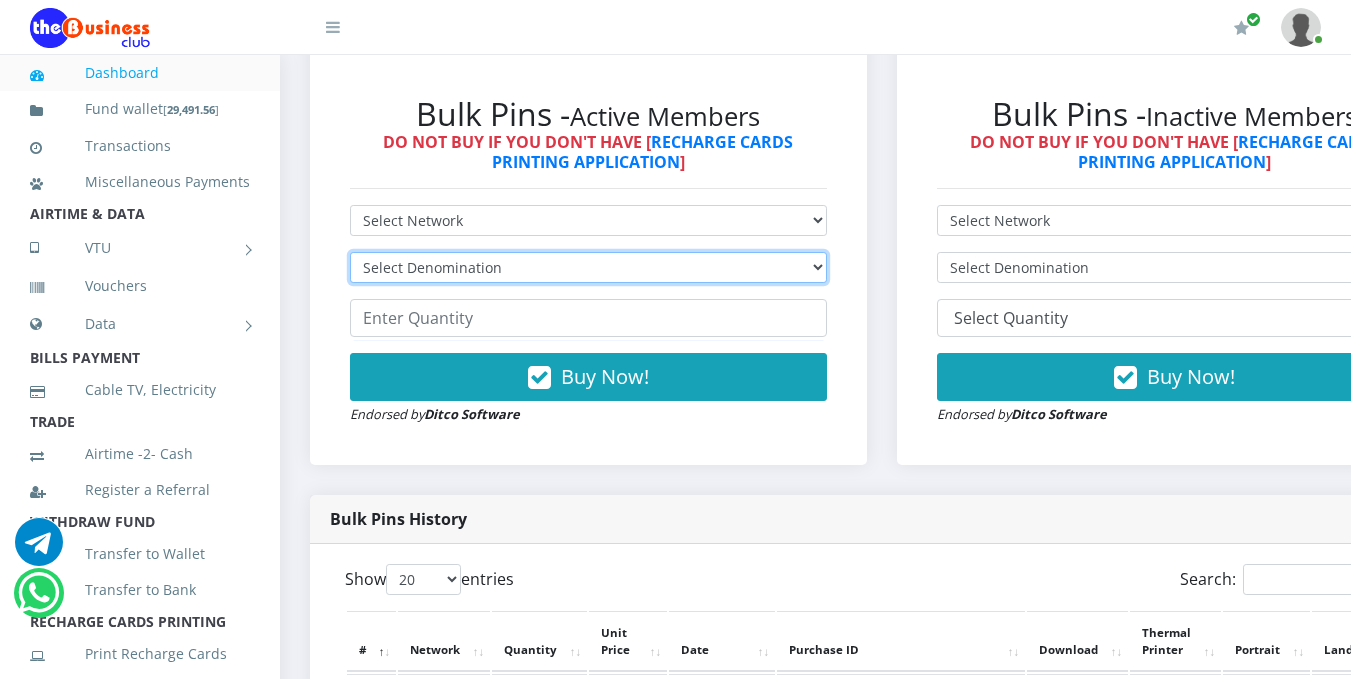 click on "Select Denomination" at bounding box center (588, 267) 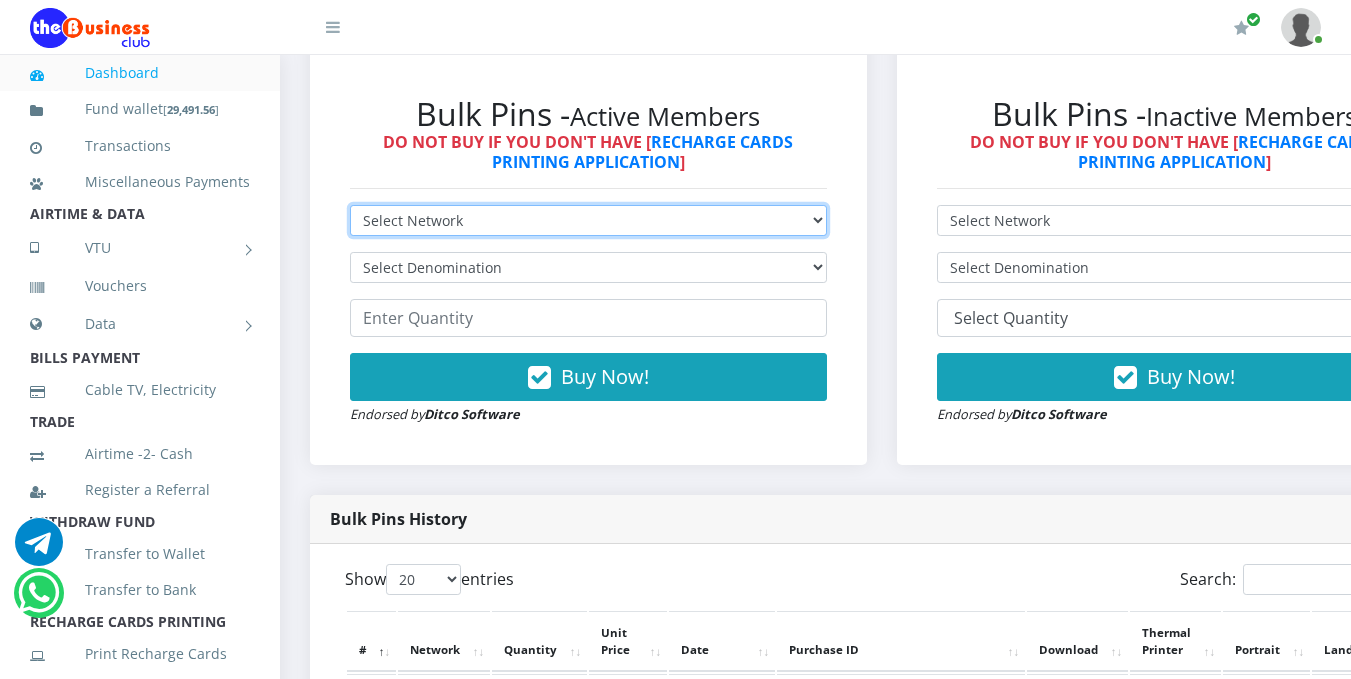 click on "Select Network
MTN
Globacom
9Mobile
Airtel" at bounding box center [588, 220] 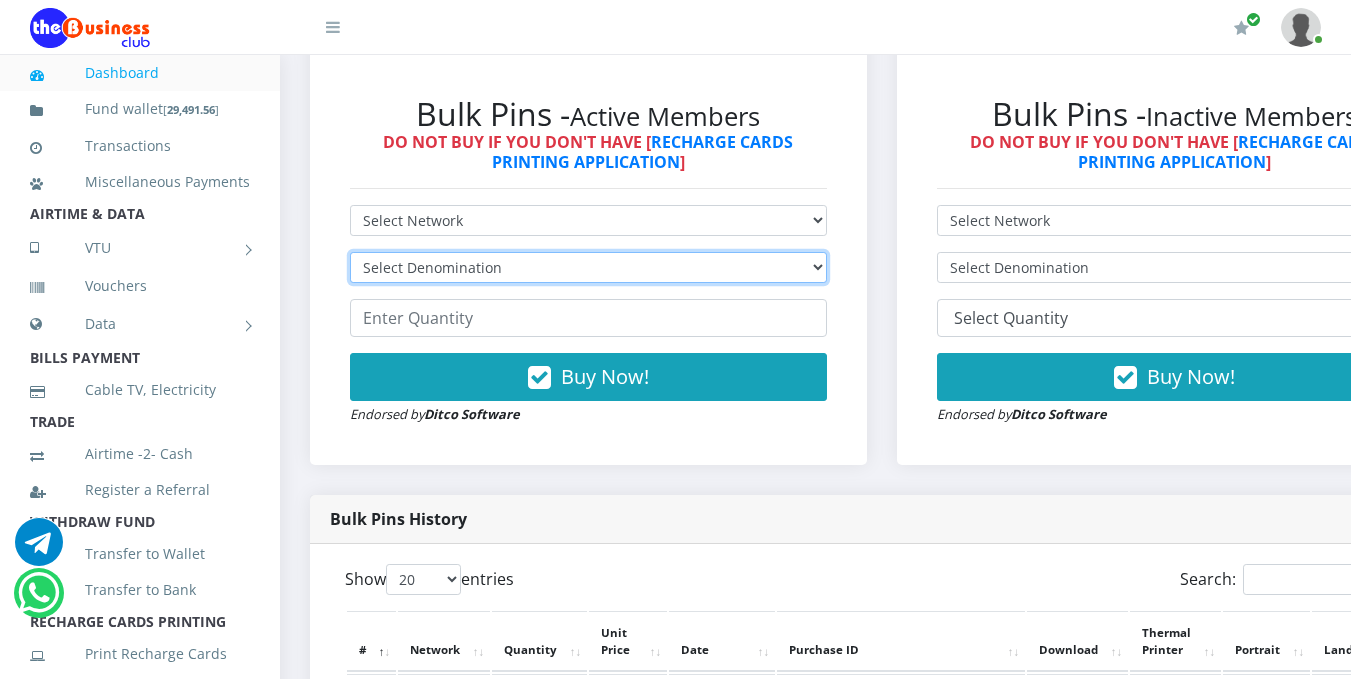 click on "Select Denomination" at bounding box center (588, 267) 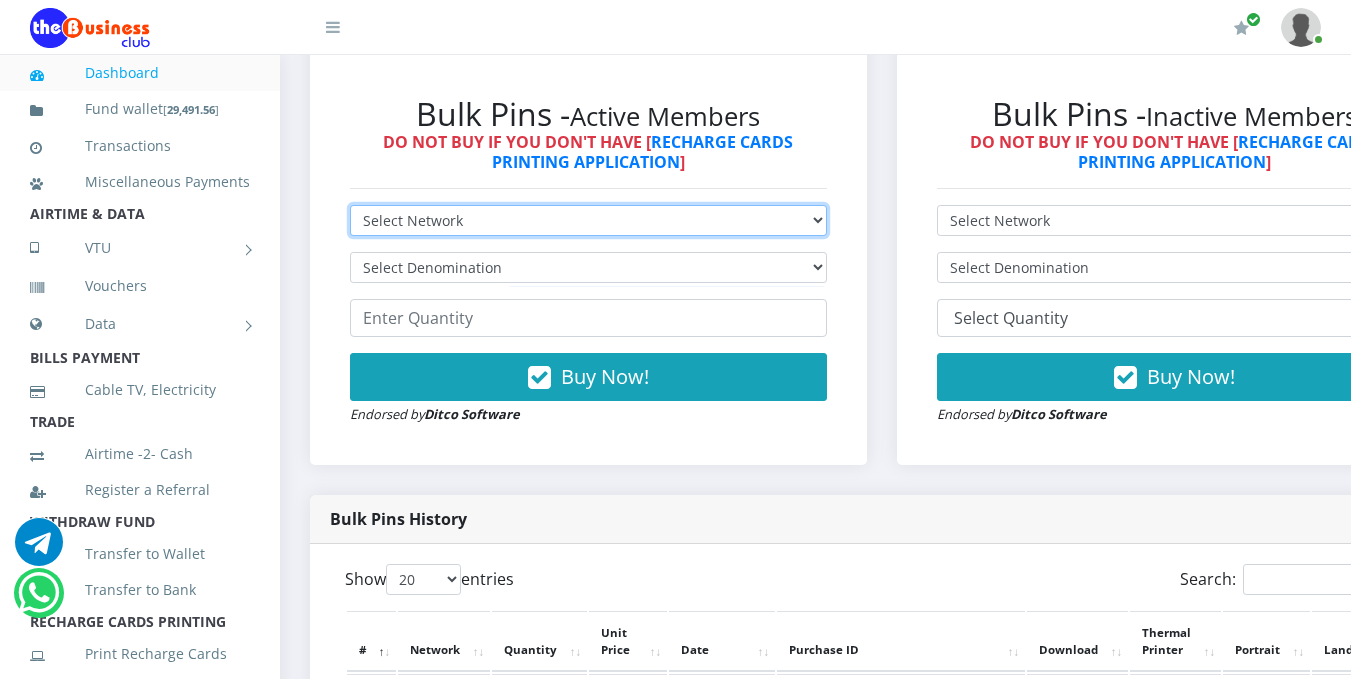 click on "Select Network
MTN
Globacom
9Mobile
Airtel" at bounding box center [588, 220] 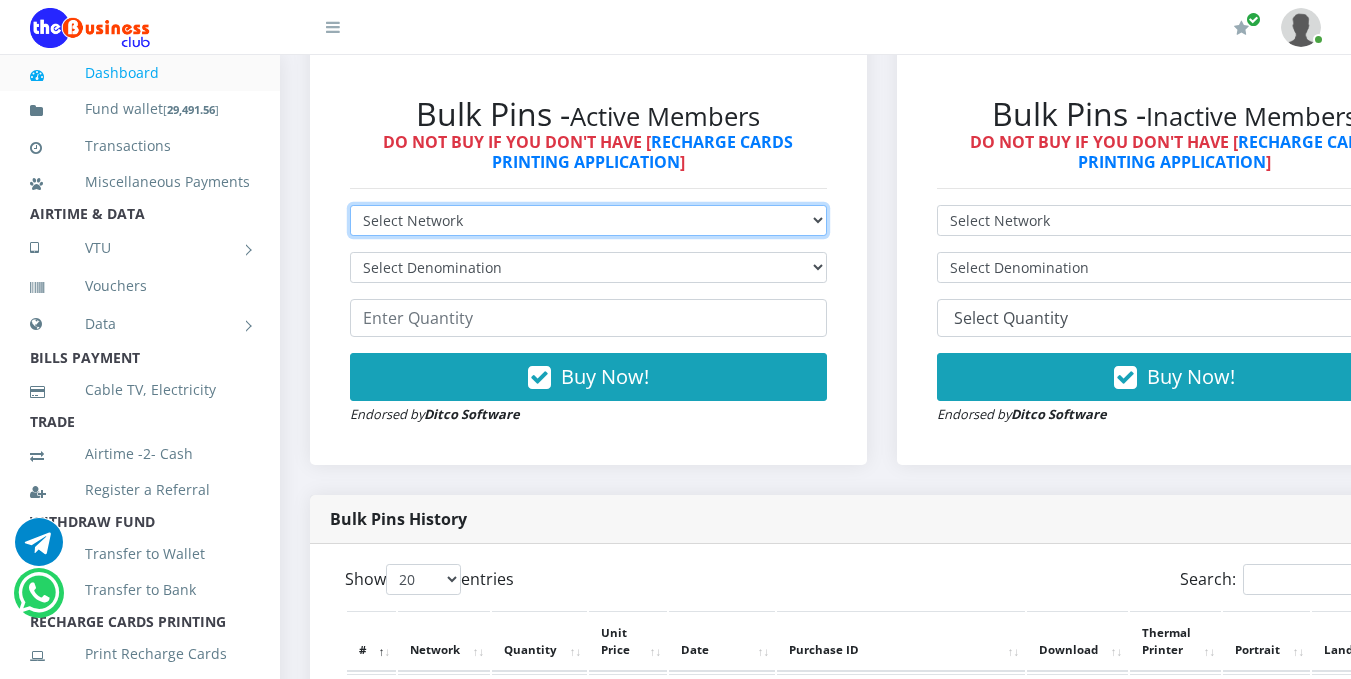 click on "Select Network
MTN
Globacom
9Mobile
Airtel" at bounding box center [588, 220] 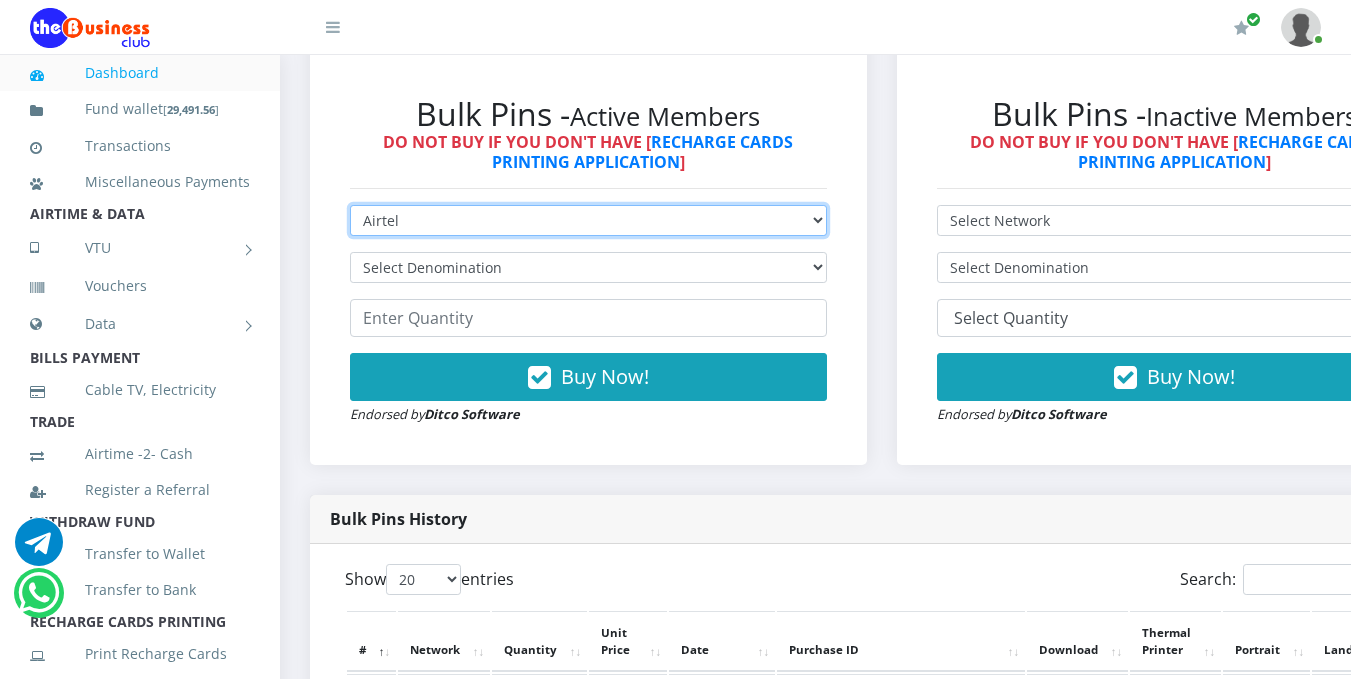 click on "Select Network
MTN
Globacom
9Mobile
Airtel" at bounding box center (588, 220) 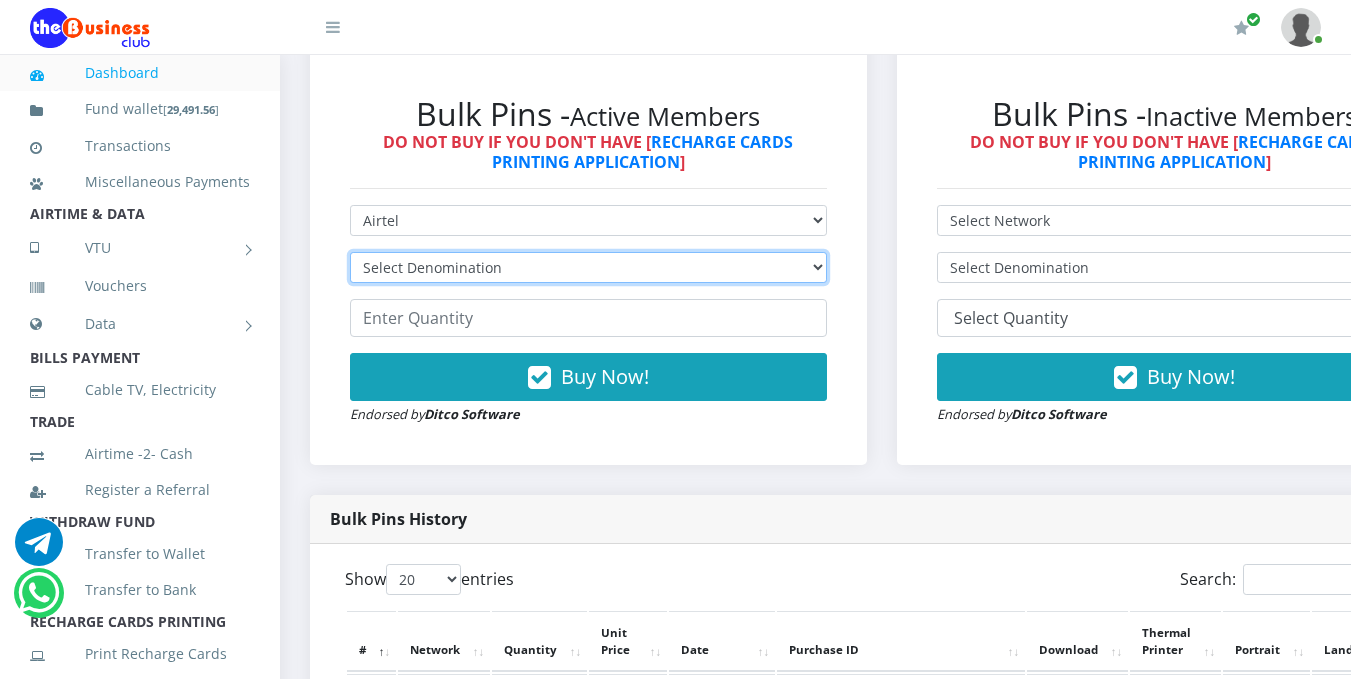 click on "Select Denomination Airtel NGN100 - ₦96.38 Airtel NGN200 - ₦192.76 Airtel NGN500 - ₦481.90 Airtel NGN1000 - ₦963.80" at bounding box center [588, 267] 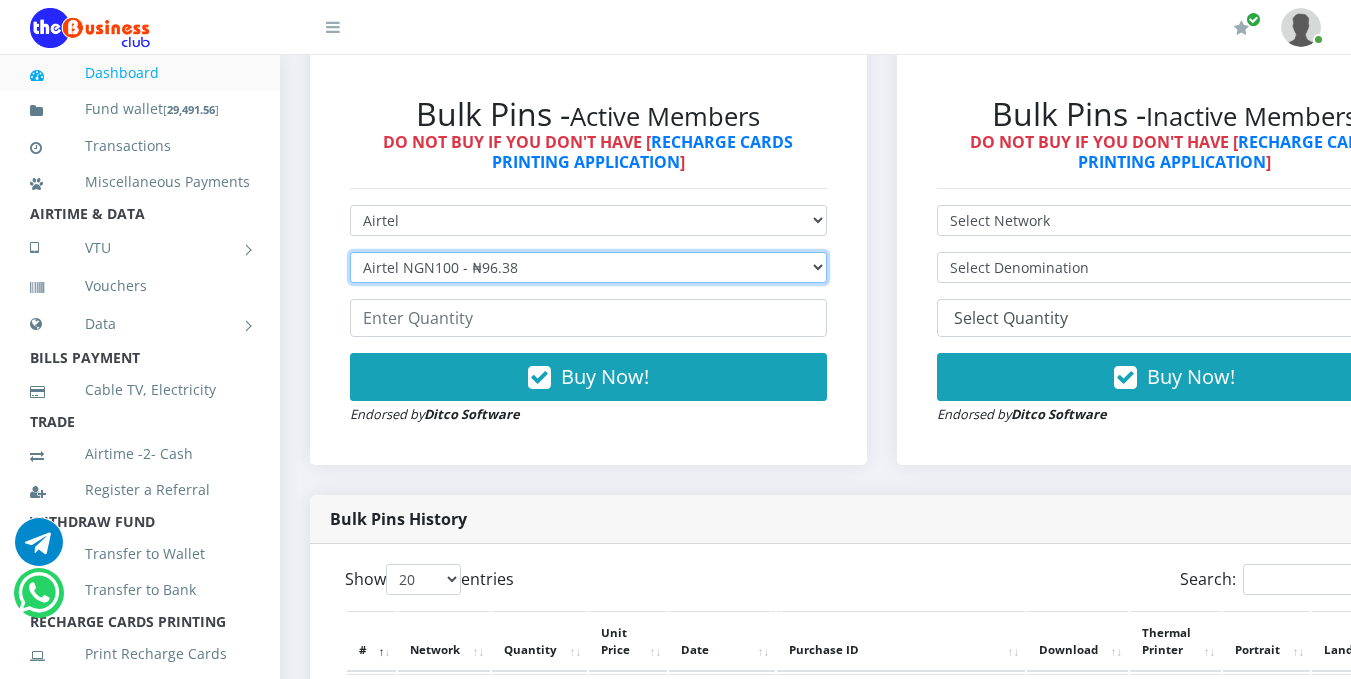click on "Select Denomination Airtel NGN100 - ₦96.38 Airtel NGN200 - ₦192.76 Airtel NGN500 - ₦481.90 Airtel NGN1000 - ₦963.80" at bounding box center [588, 267] 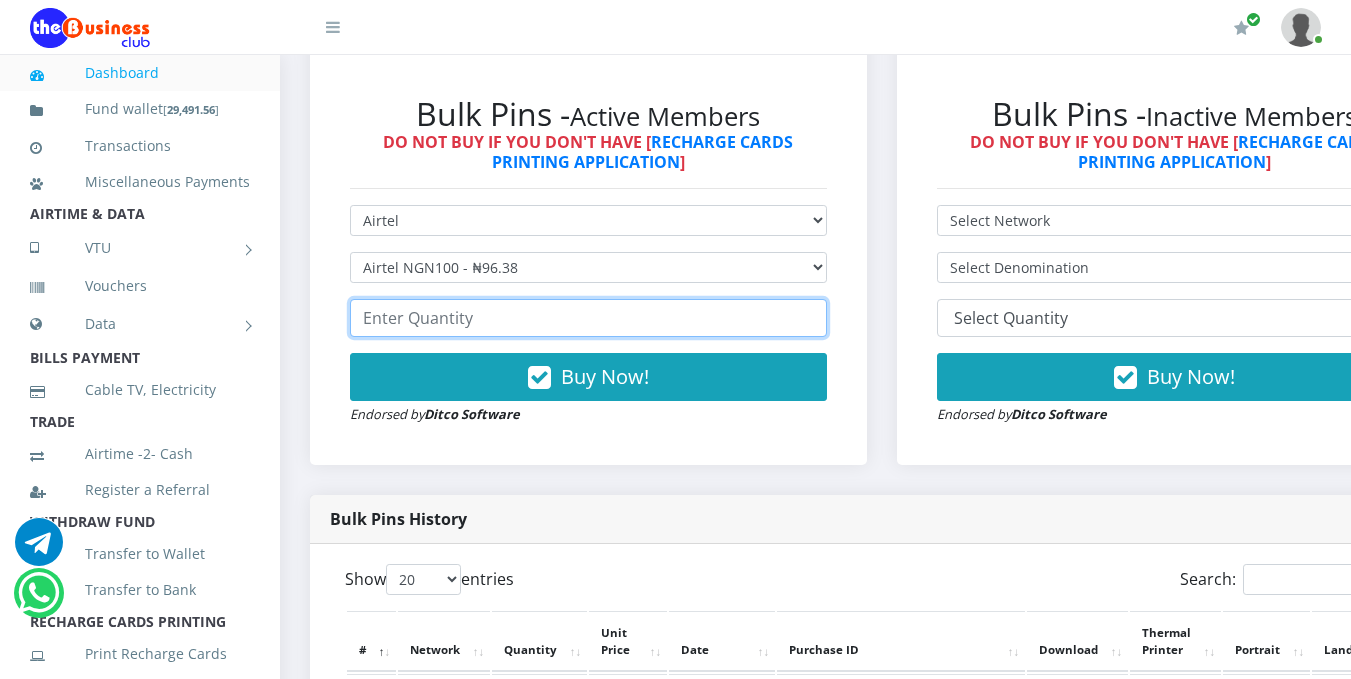 click at bounding box center [588, 318] 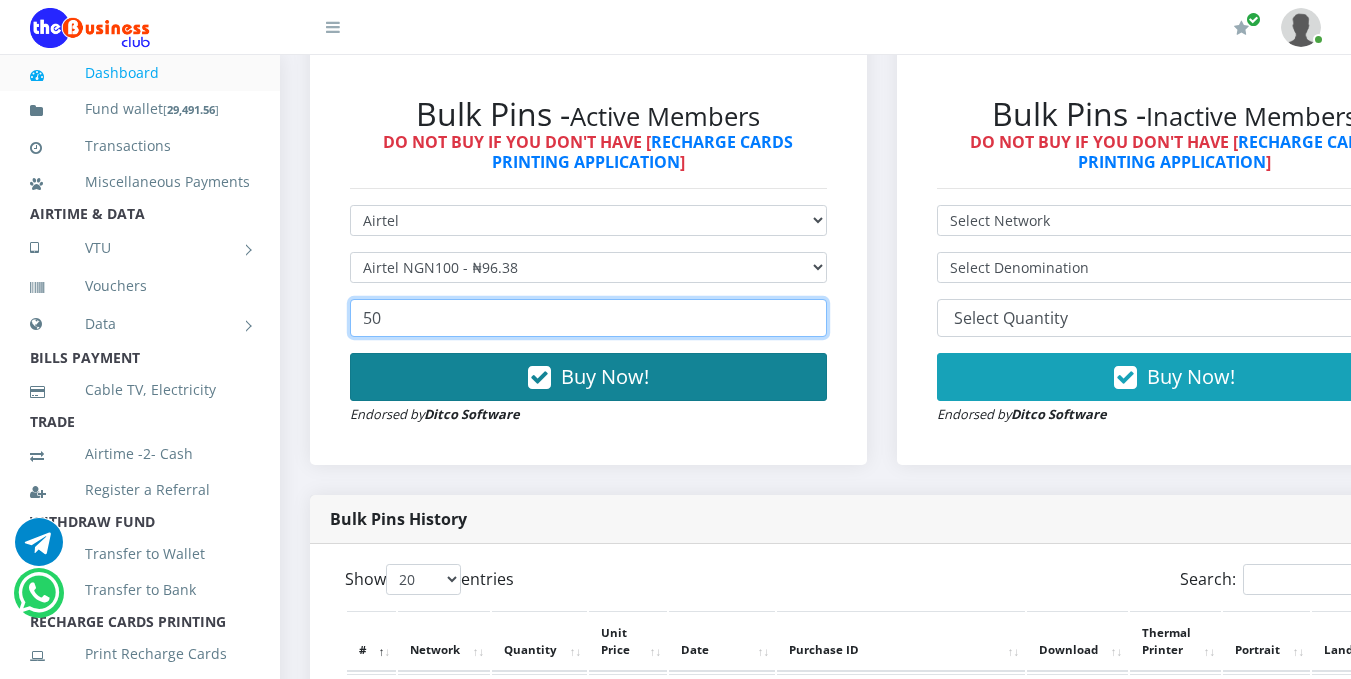 type on "50" 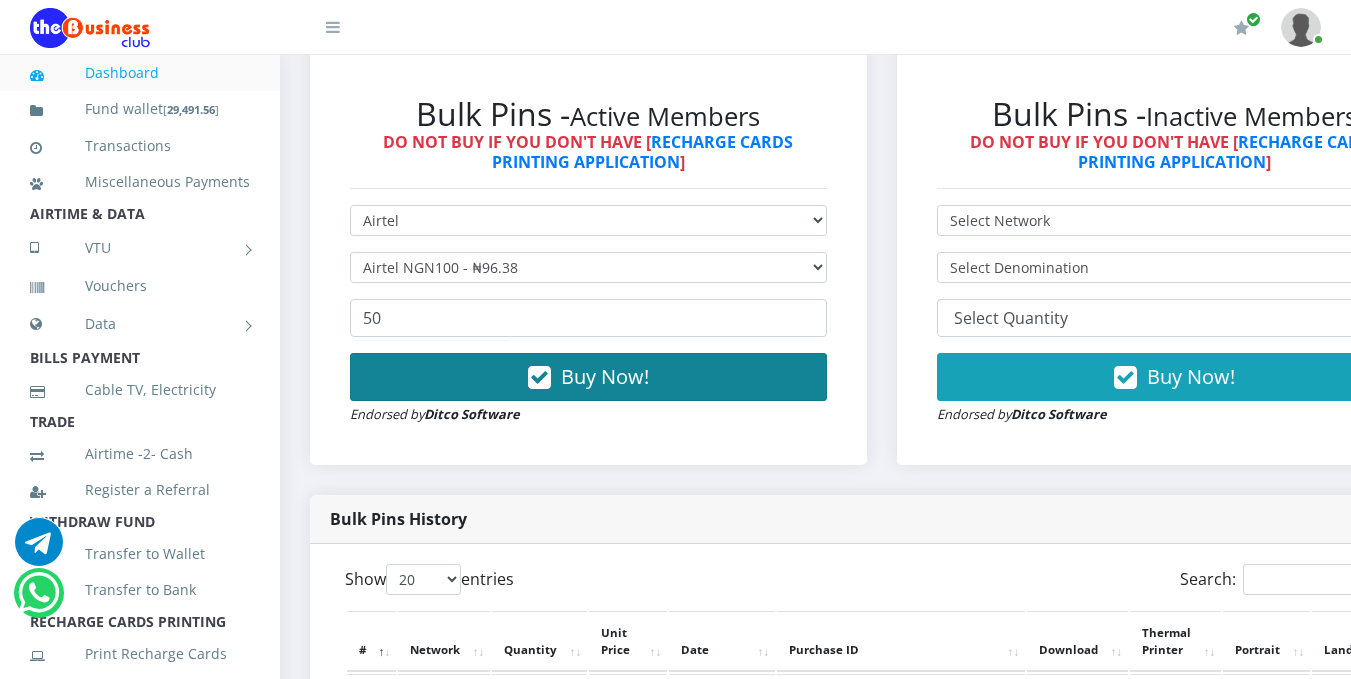 click on "Buy Now!" at bounding box center (605, 376) 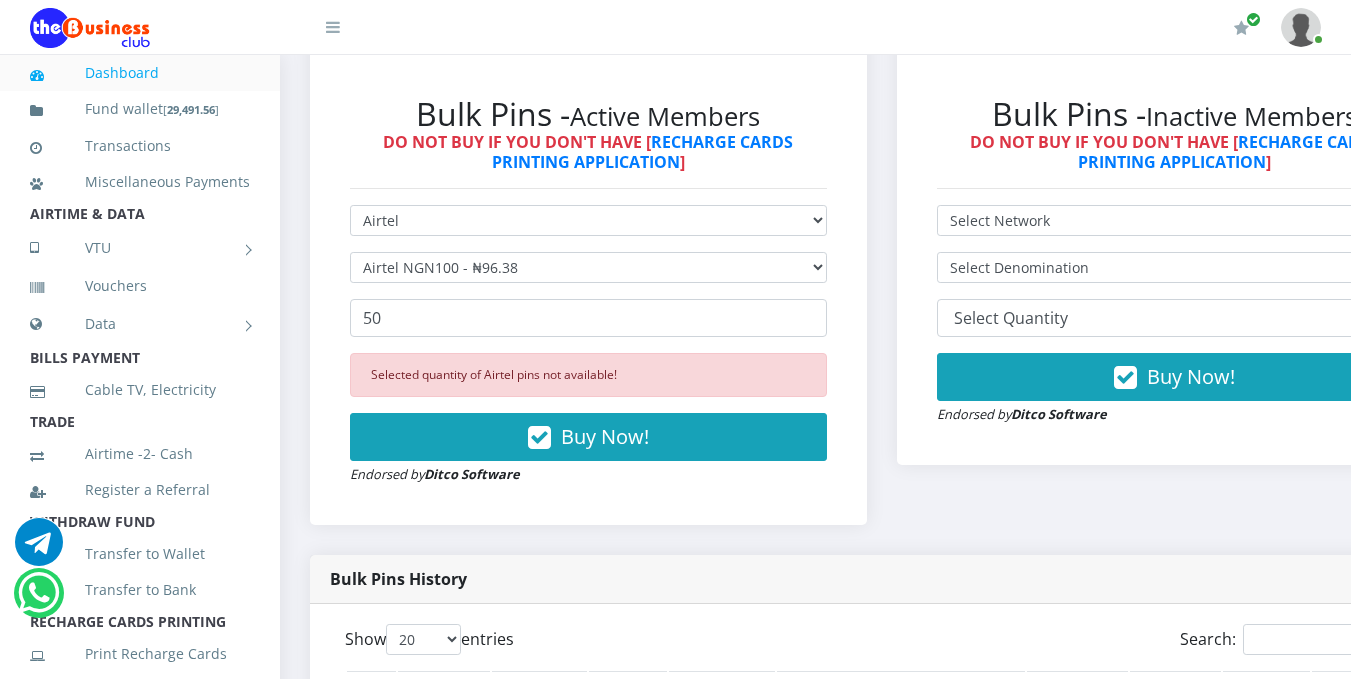 scroll, scrollTop: 1188, scrollLeft: 0, axis: vertical 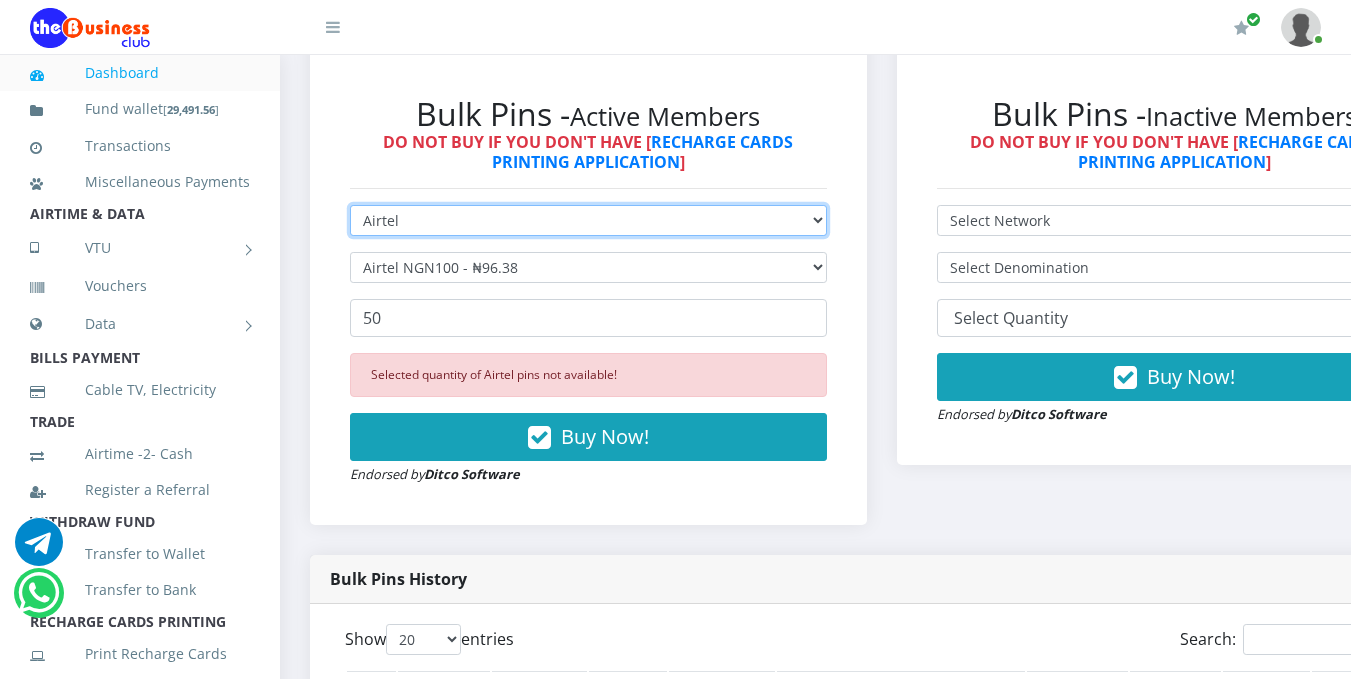 click on "Select Network
MTN
Globacom
9Mobile
Airtel" at bounding box center (588, 220) 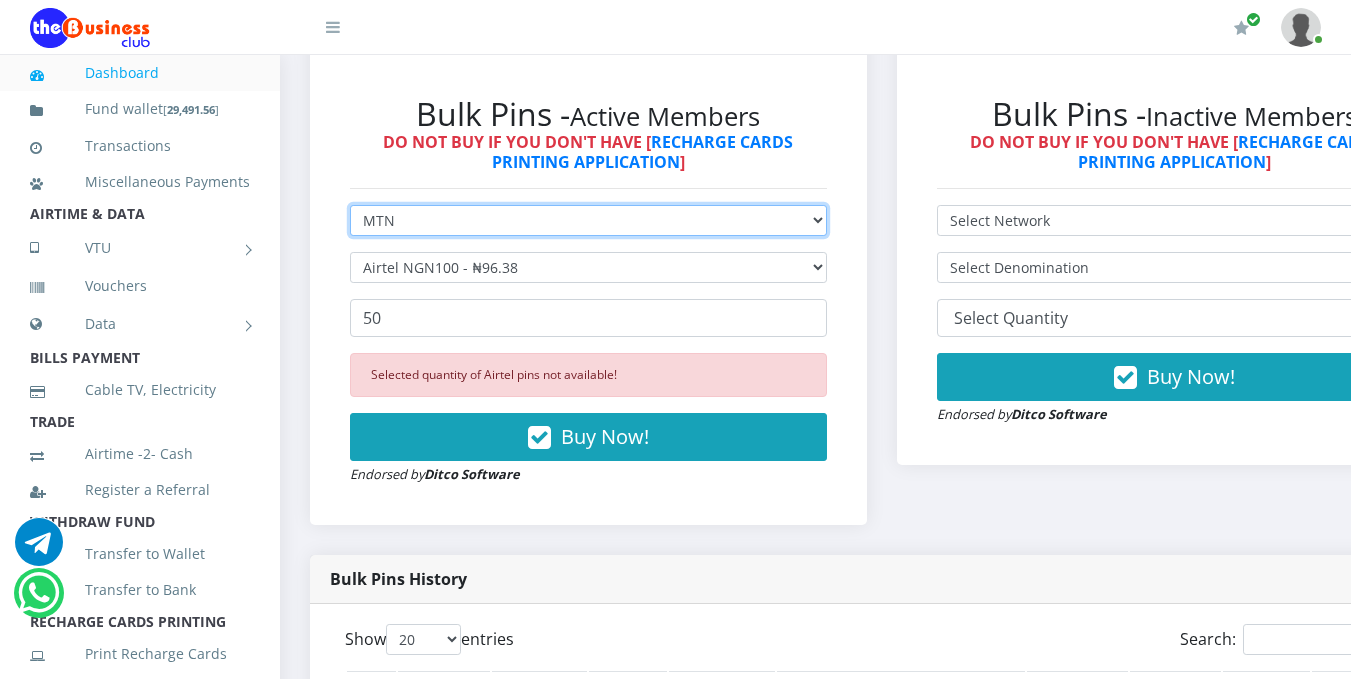 click on "Select Network
MTN
Globacom
9Mobile
Airtel" at bounding box center (588, 220) 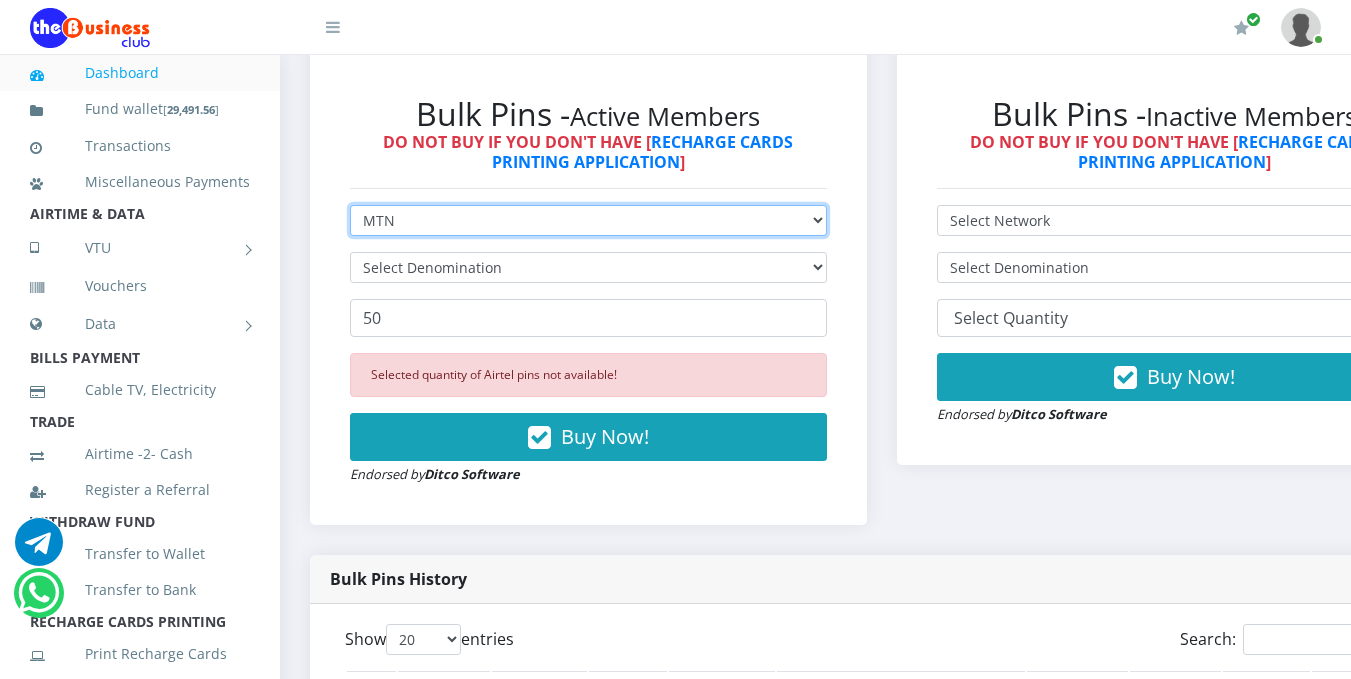type 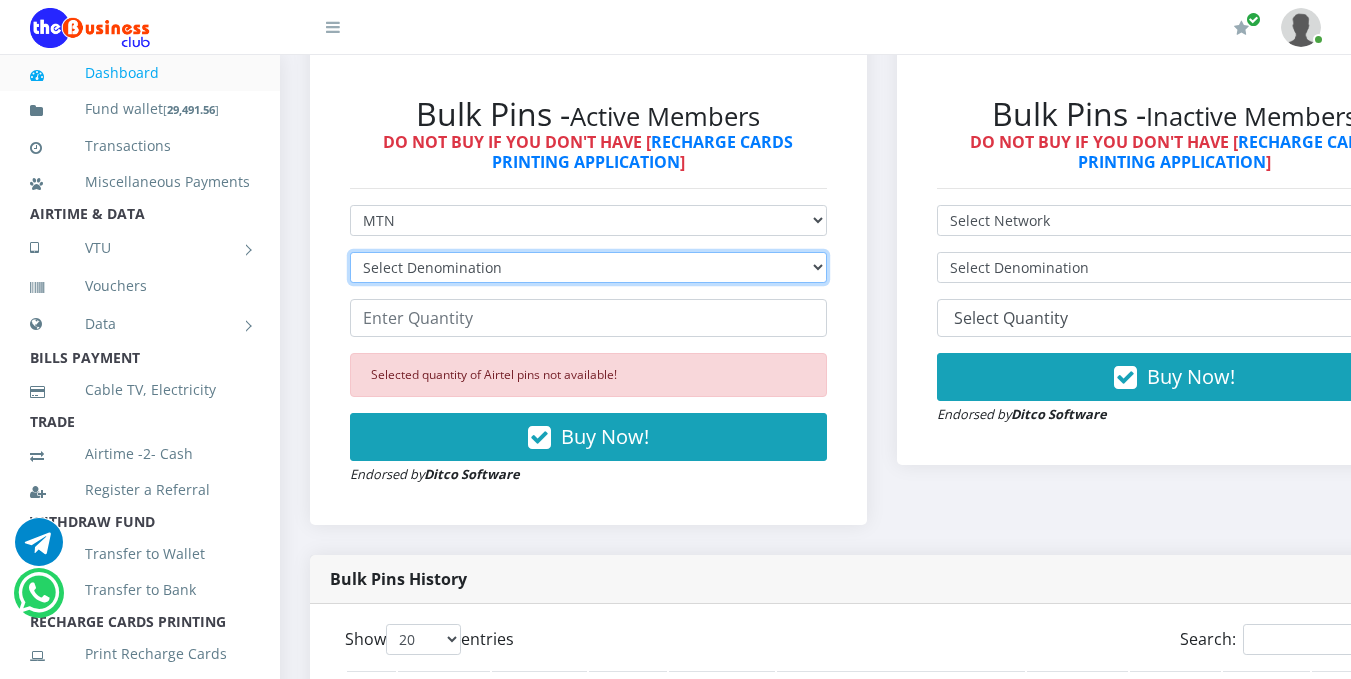 click on "Select Denomination MTN NGN100 - ₦96.99 MTN NGN200 - ₦193.98 MTN NGN400 - ₦387.96 MTN NGN500 - ₦484.95 MTN NGN1000 - ₦969.90 MTN NGN1500 - ₦1,454.85" at bounding box center (588, 267) 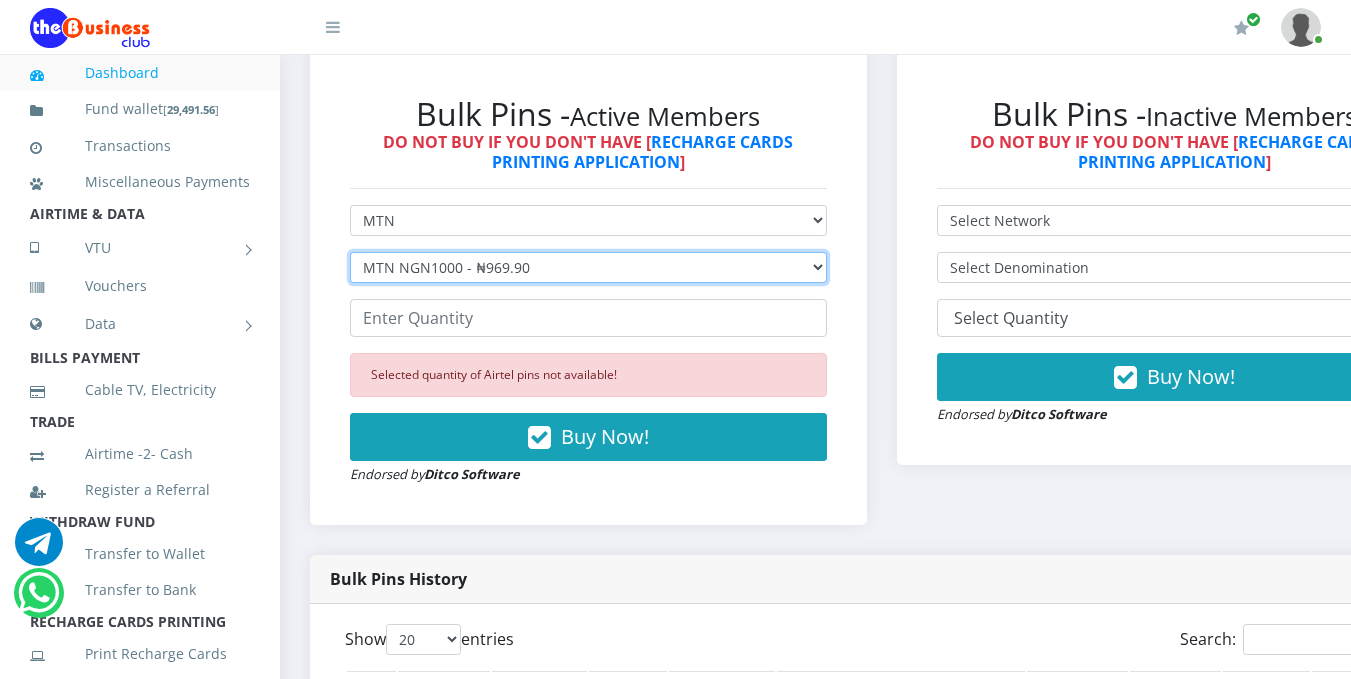 click on "Select Denomination MTN NGN100 - ₦96.99 MTN NGN200 - ₦193.98 MTN NGN400 - ₦387.96 MTN NGN500 - ₦484.95 MTN NGN1000 - ₦969.90 MTN NGN1500 - ₦1,454.85" at bounding box center [588, 267] 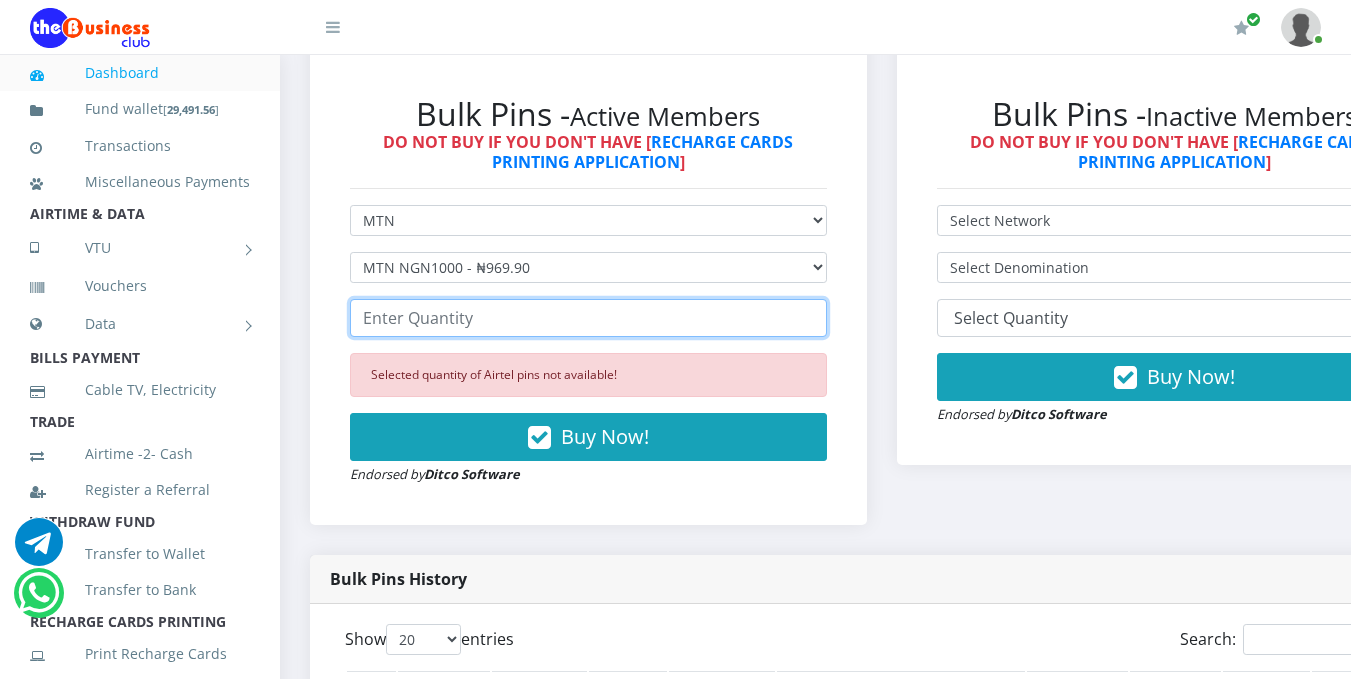 click at bounding box center (588, 318) 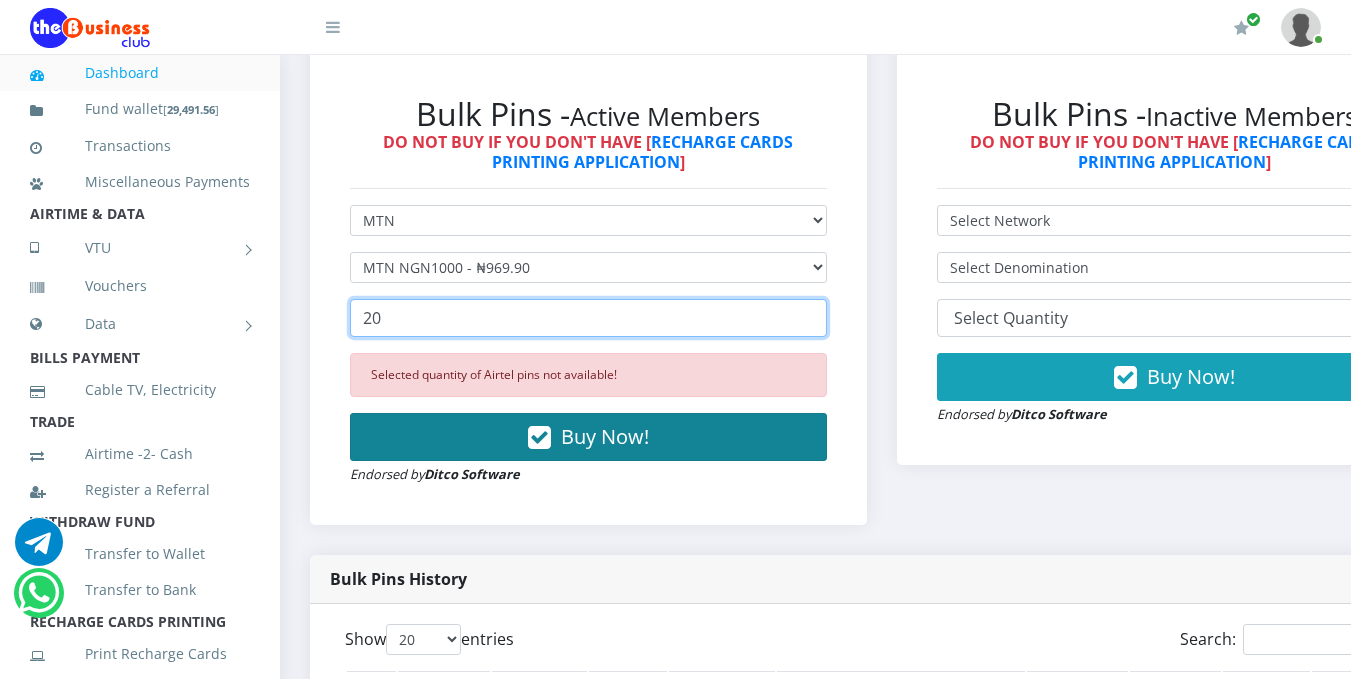 type on "20" 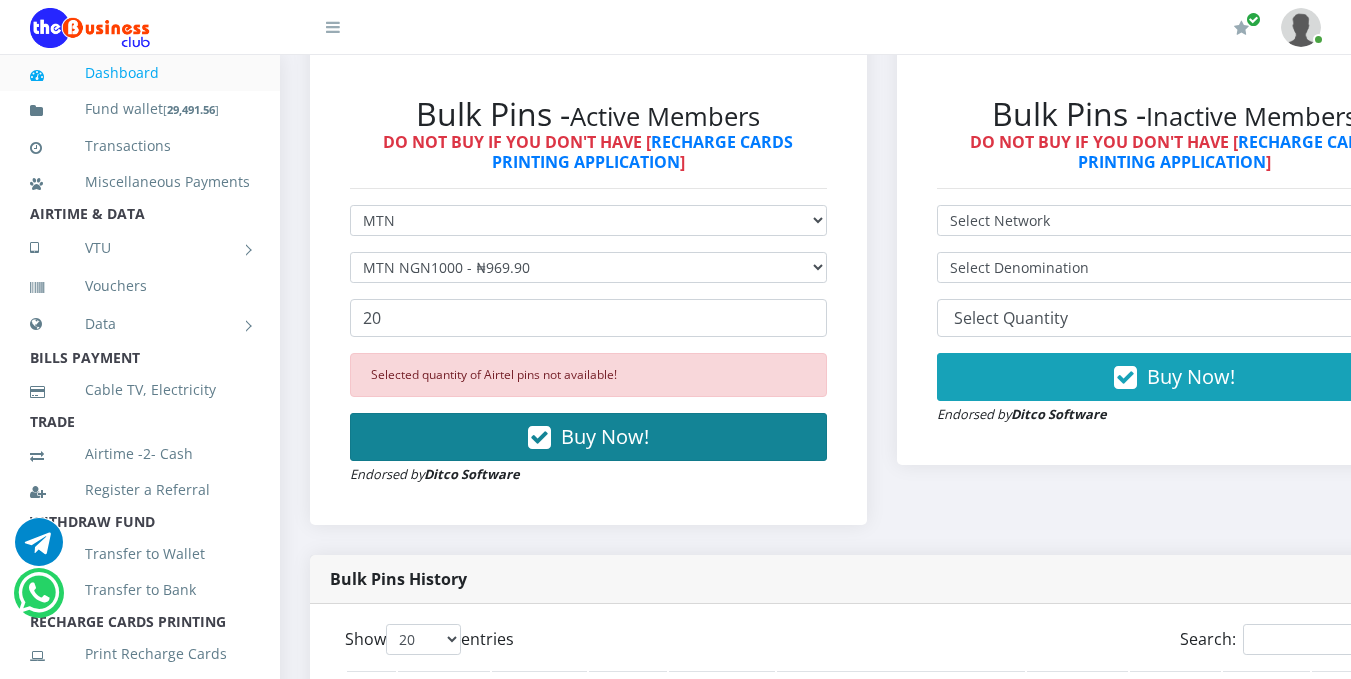 click on "Buy Now!" at bounding box center [588, 437] 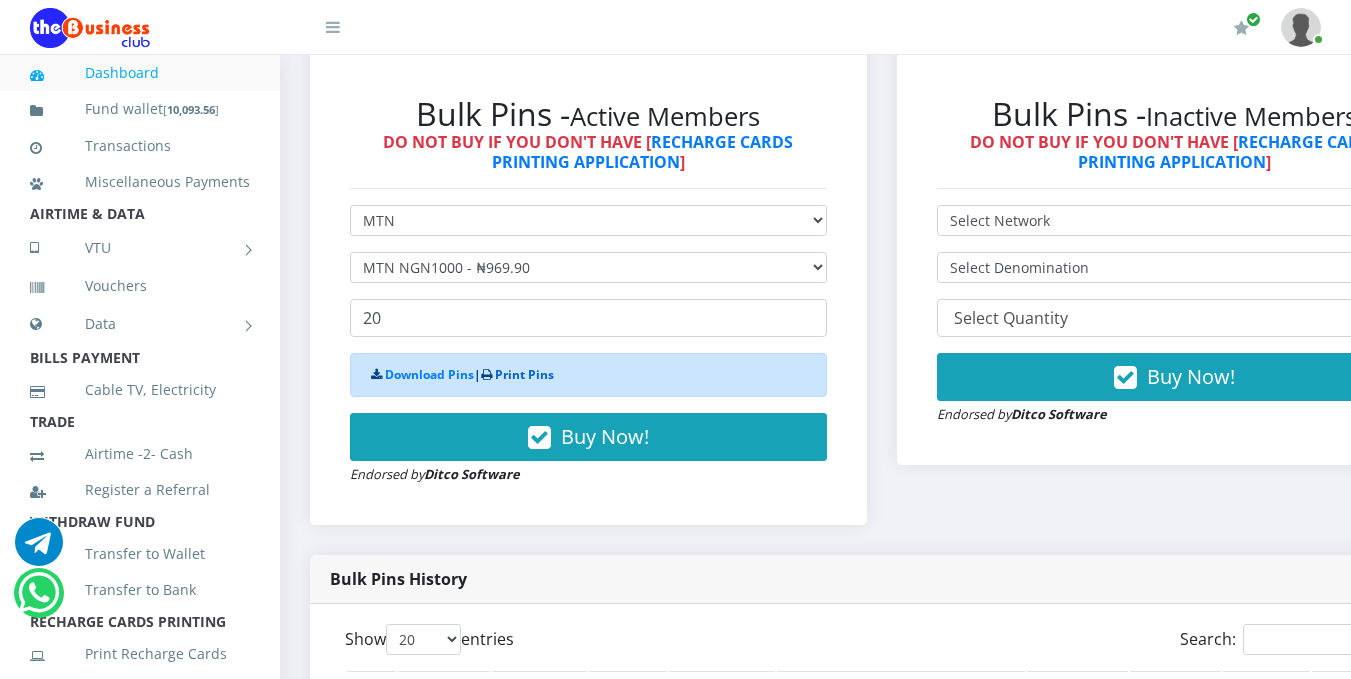 click on "Print Pins" at bounding box center (524, 374) 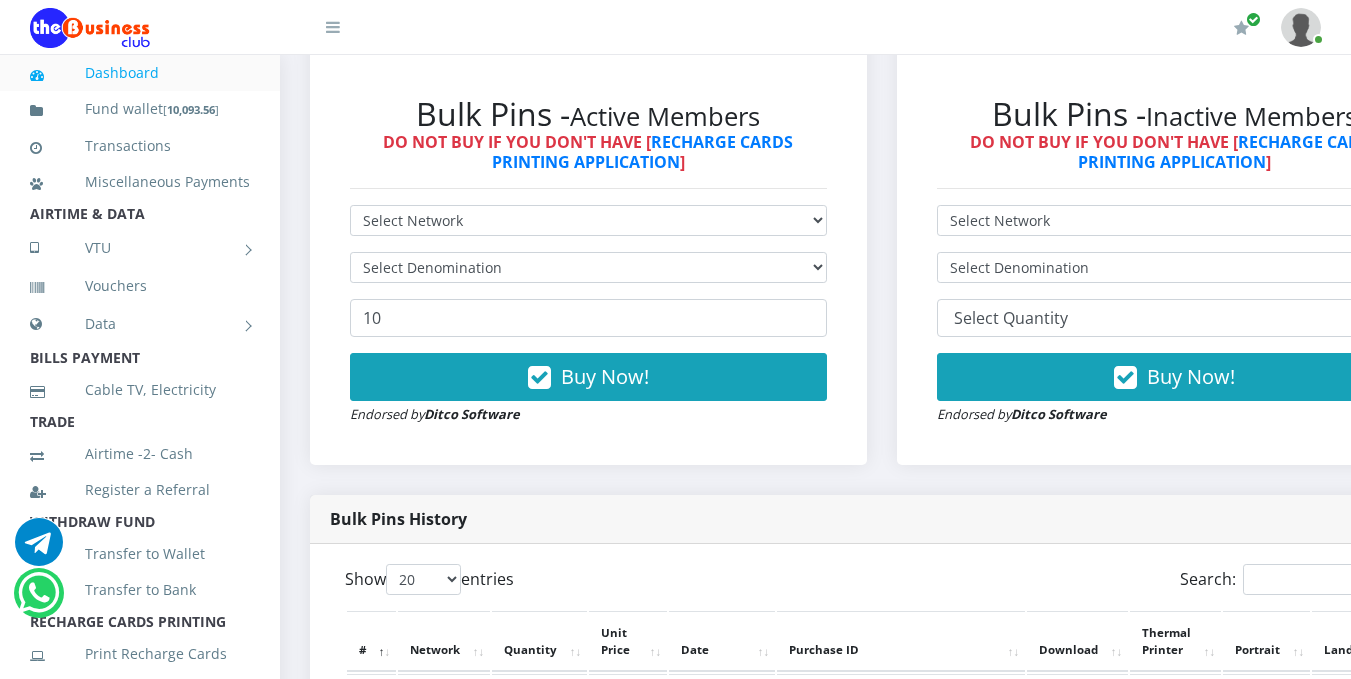 scroll, scrollTop: 0, scrollLeft: 0, axis: both 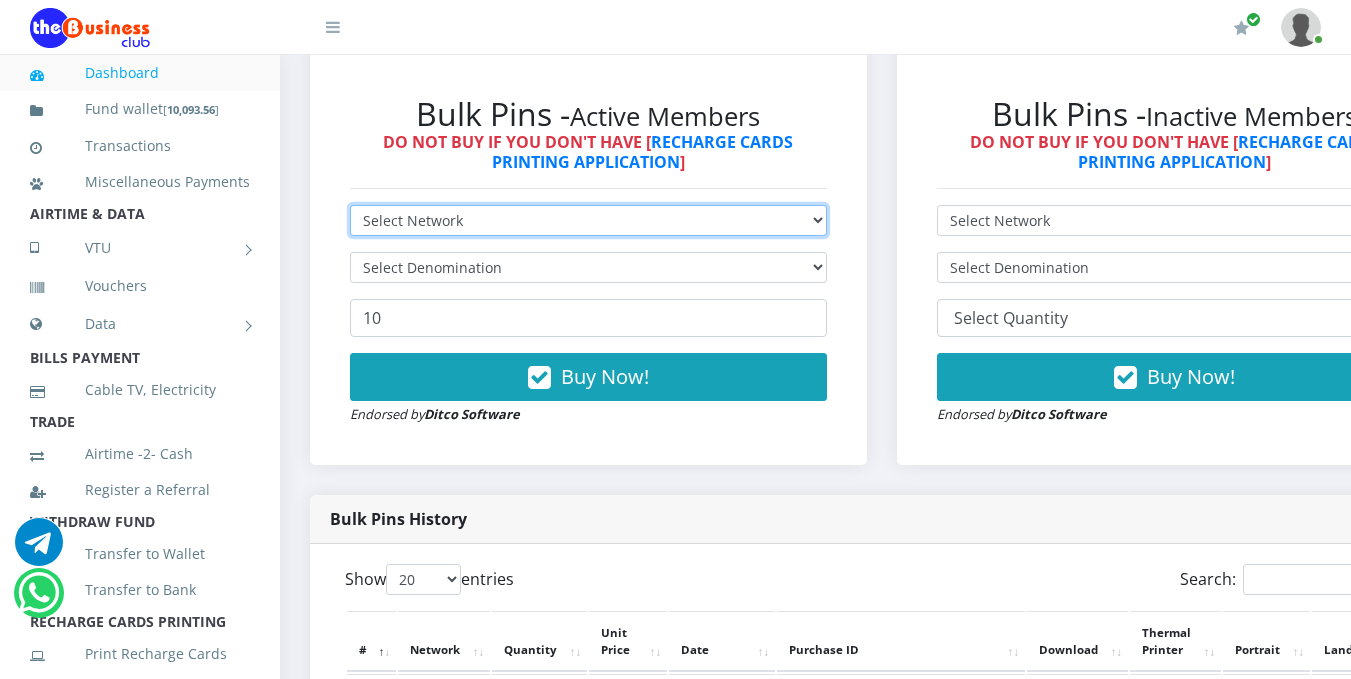 click on "Select Network
MTN
Globacom
9Mobile
Airtel" at bounding box center [588, 220] 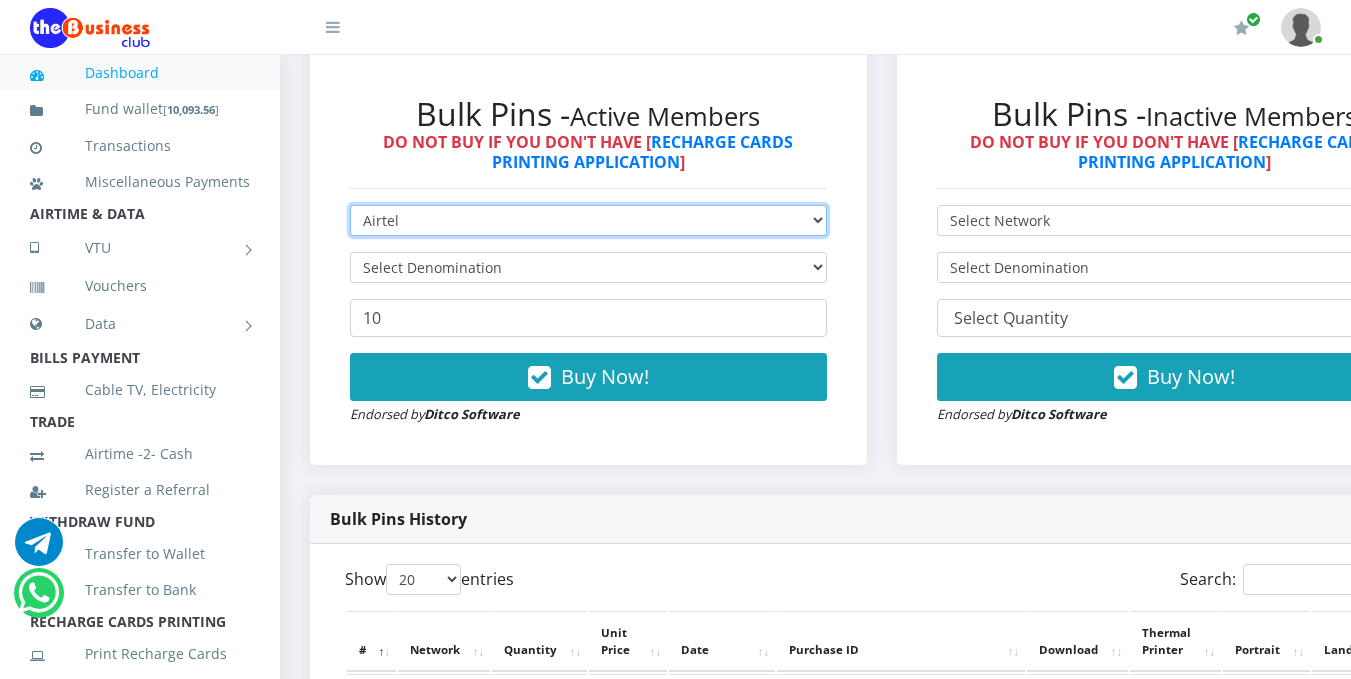 click on "Select Network
MTN
Globacom
9Mobile
Airtel" at bounding box center (588, 220) 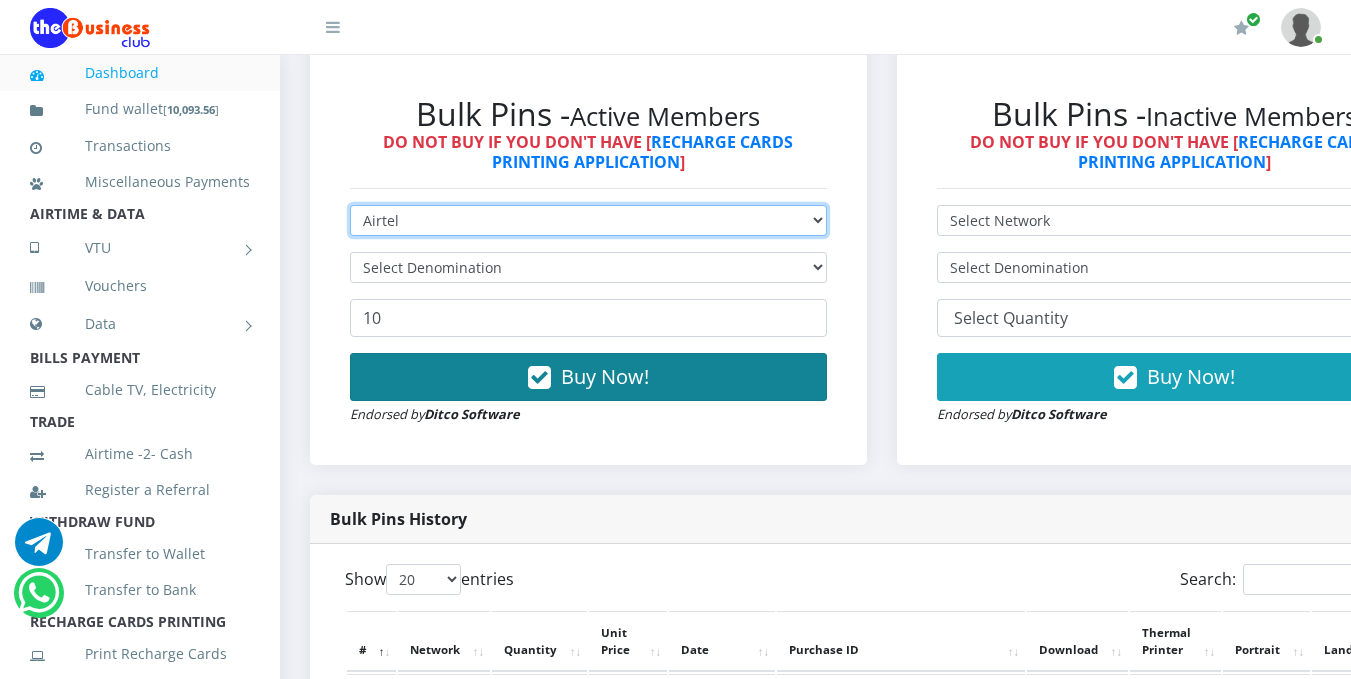 type 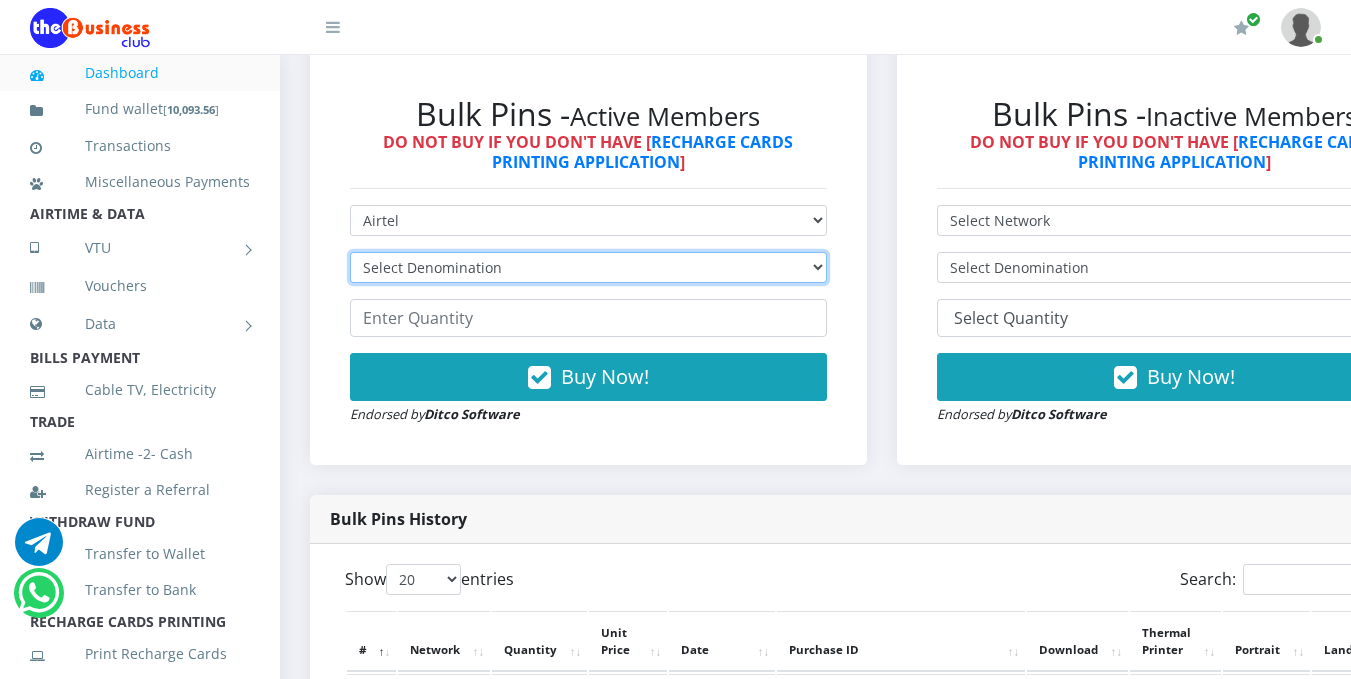 click on "Select Denomination Airtel NGN100 - ₦96.38 Airtel NGN200 - ₦192.76 Airtel NGN500 - ₦481.90 Airtel NGN1000 - ₦963.80" at bounding box center (588, 267) 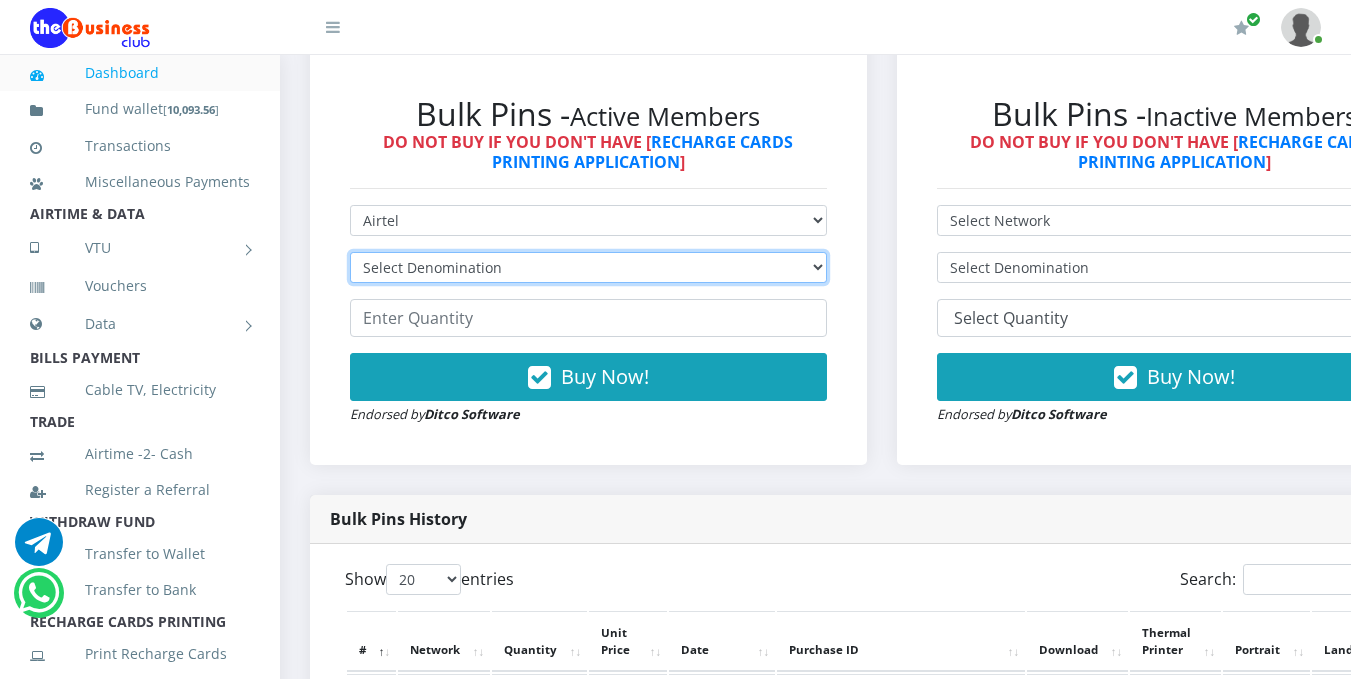 select on "481.9-500" 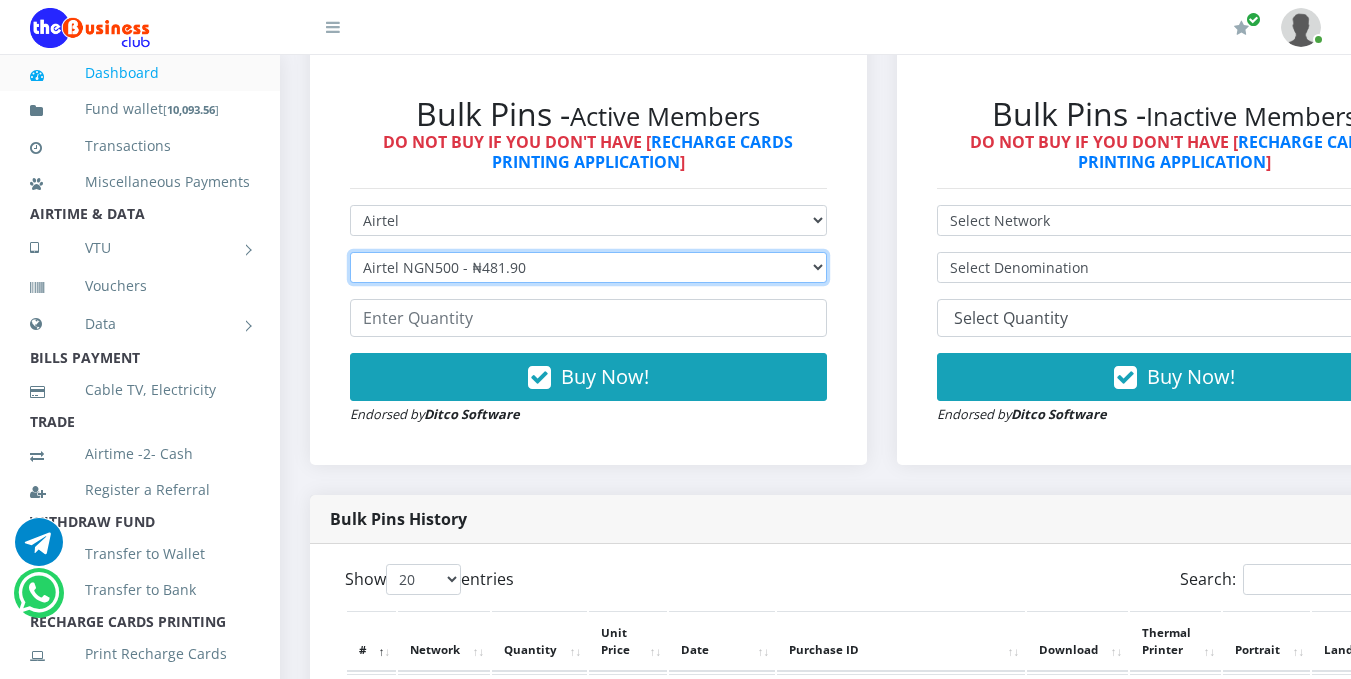 click on "Select Denomination Airtel NGN100 - ₦96.38 Airtel NGN200 - ₦192.76 Airtel NGN500 - ₦481.90 Airtel NGN1000 - ₦963.80" at bounding box center (588, 267) 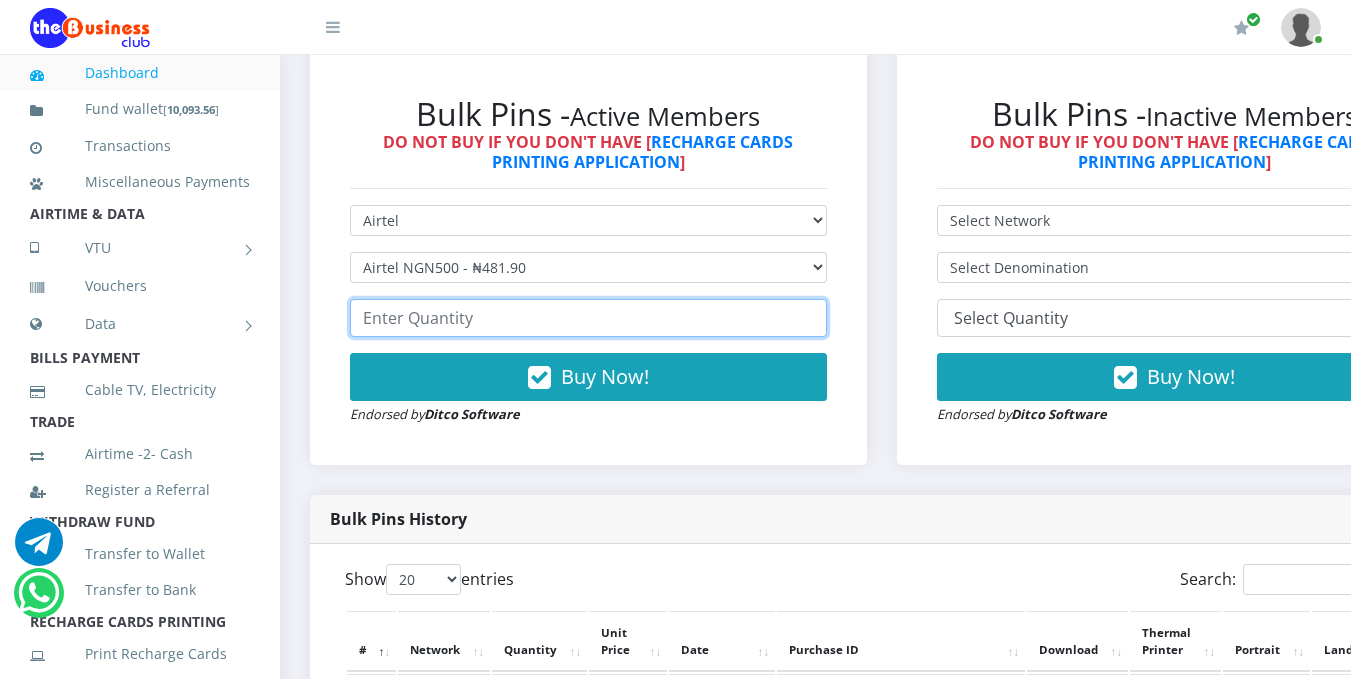 click at bounding box center [588, 318] 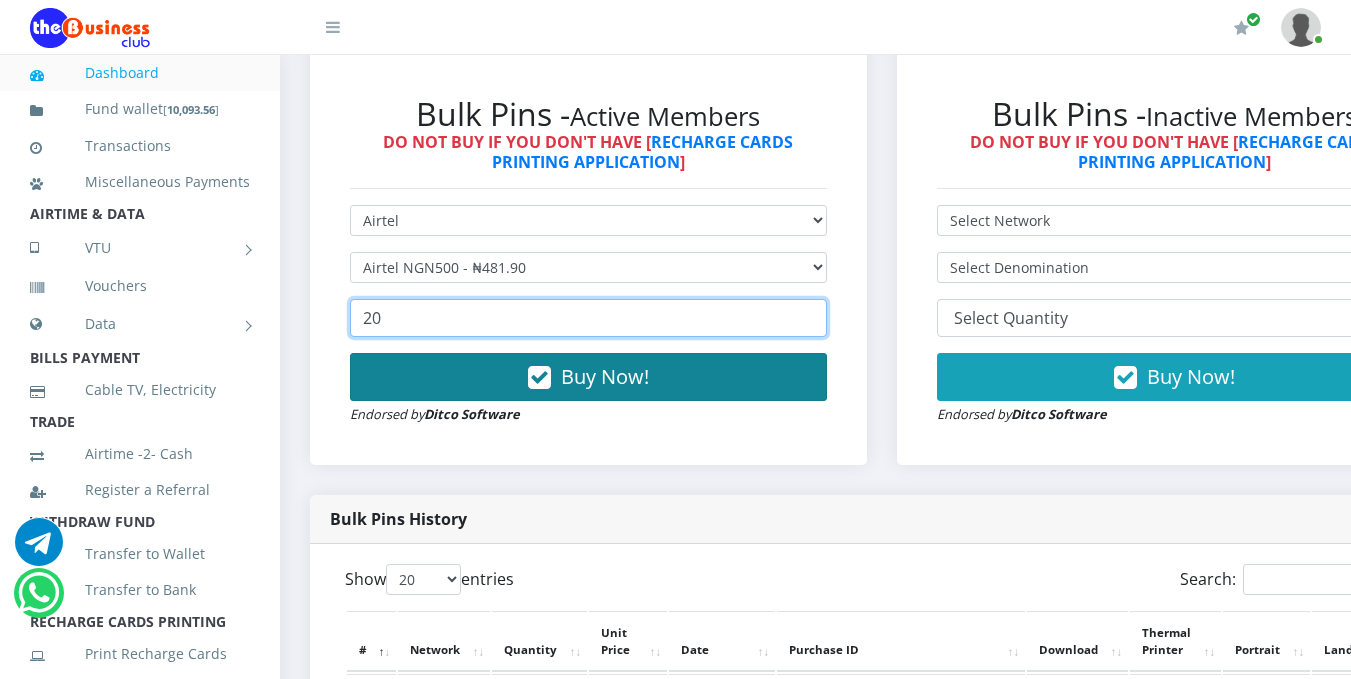 type on "20" 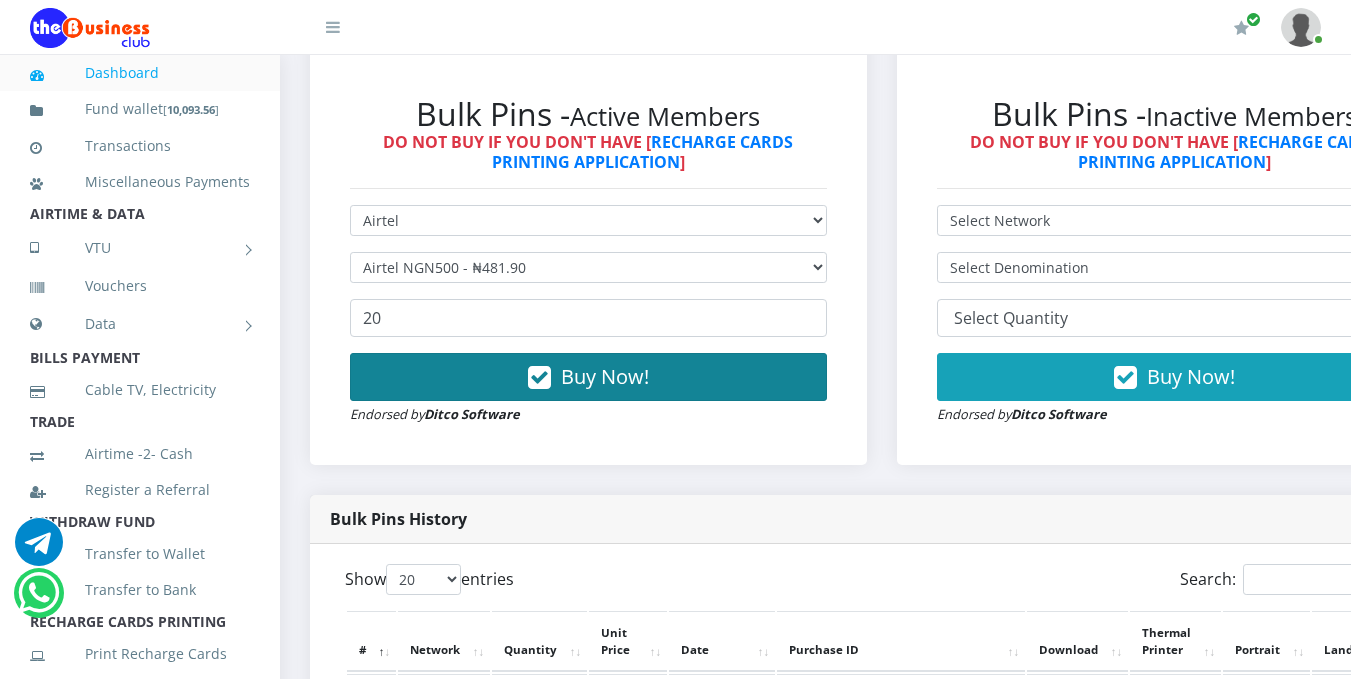 click on "Buy Now!" at bounding box center [588, 377] 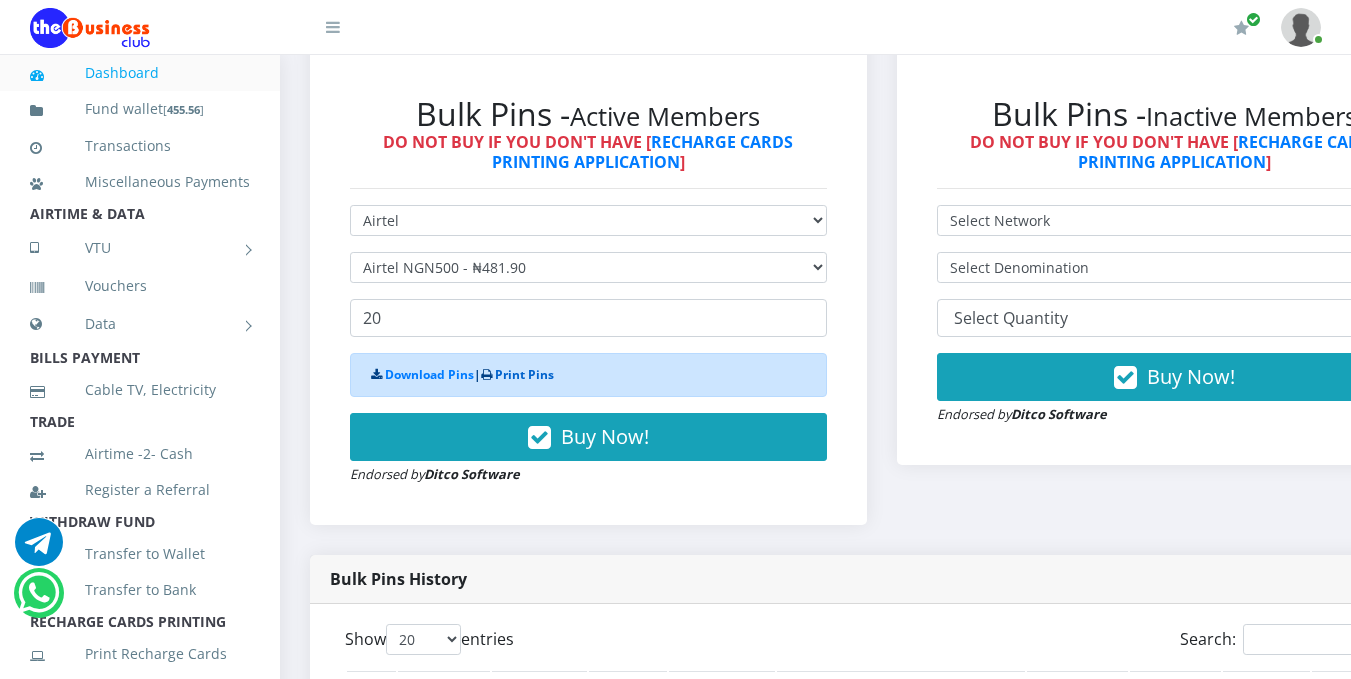 click on "Print Pins" at bounding box center [524, 374] 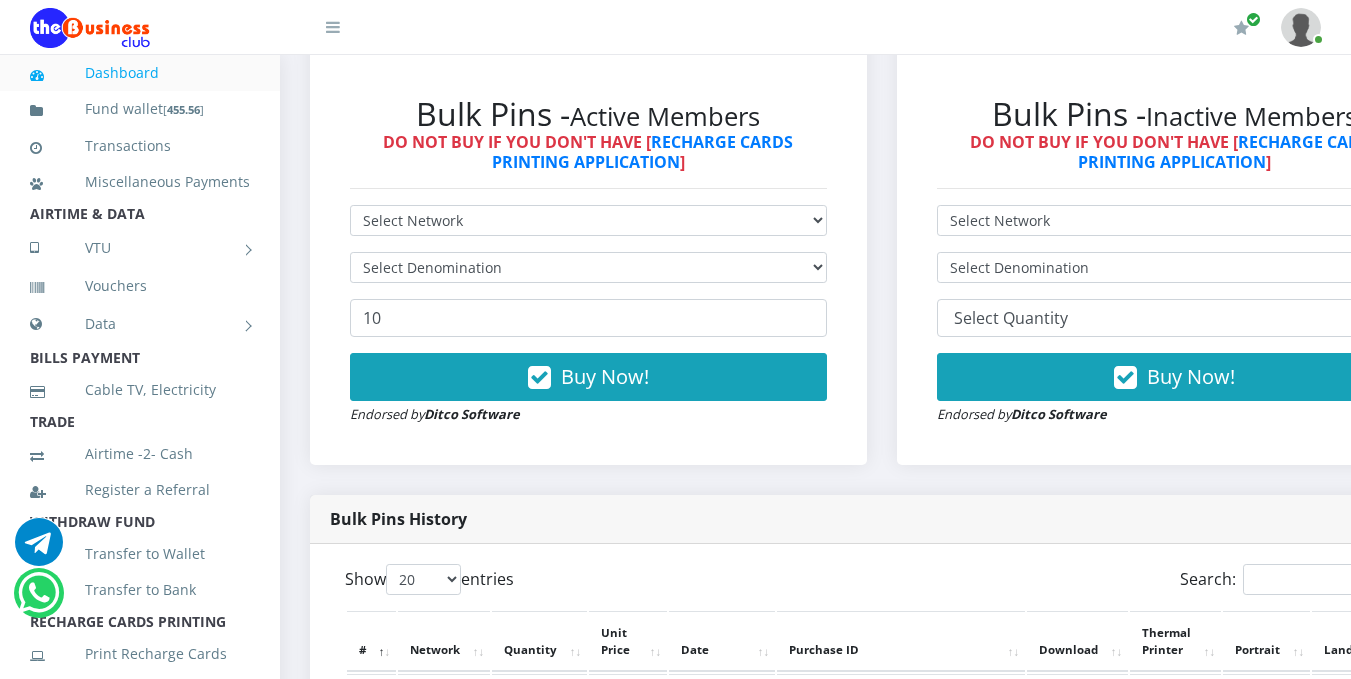 scroll, scrollTop: 0, scrollLeft: 0, axis: both 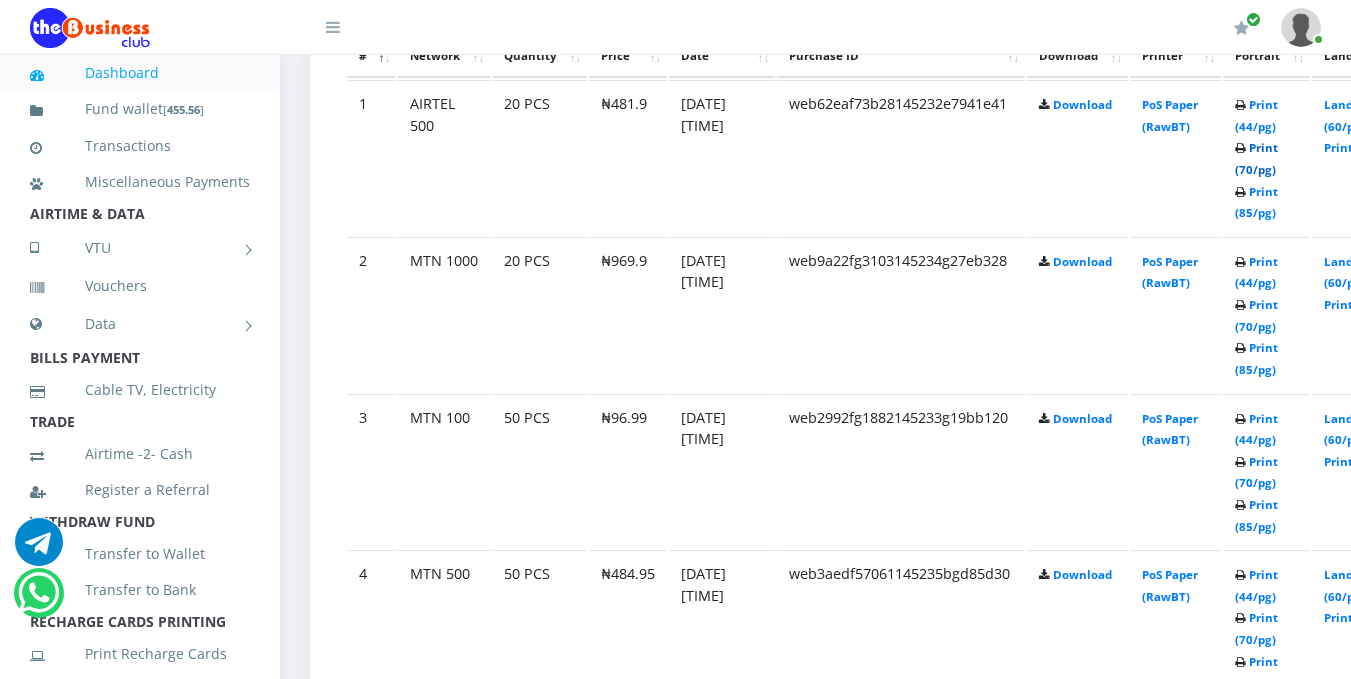 click on "Print (70/pg)" at bounding box center [1256, 158] 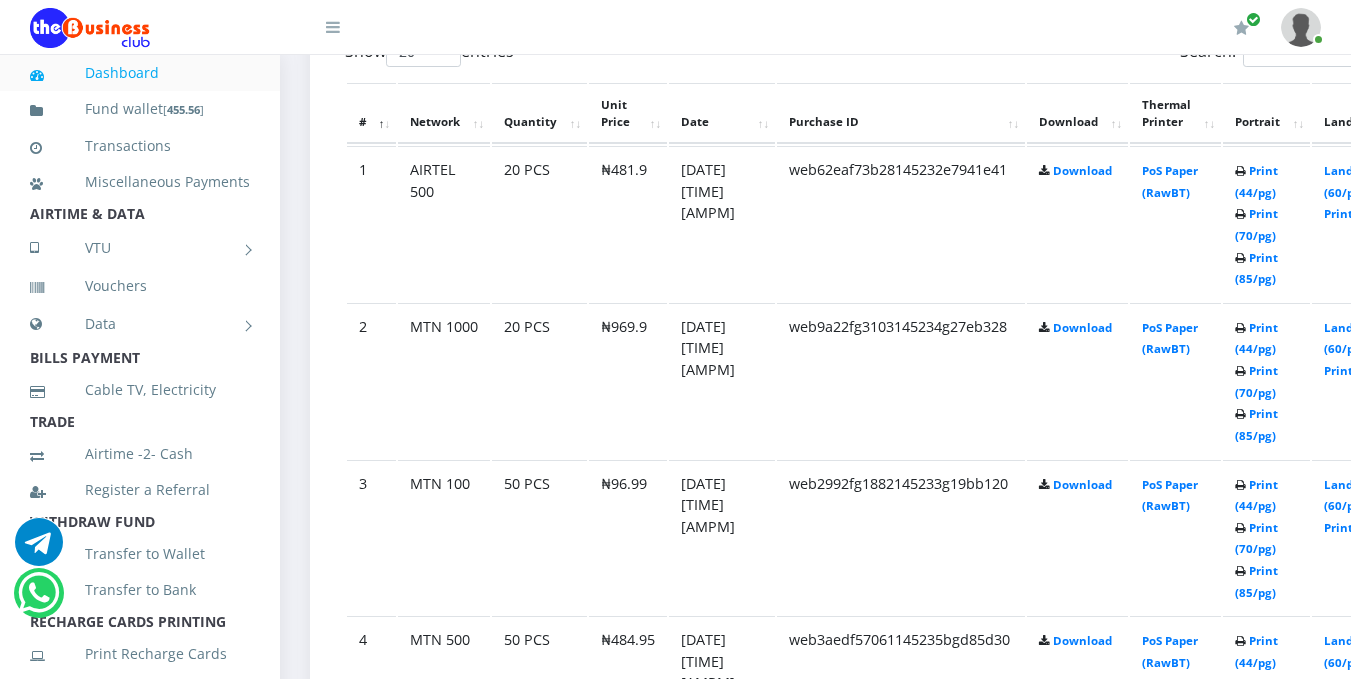 scroll, scrollTop: 1188, scrollLeft: 0, axis: vertical 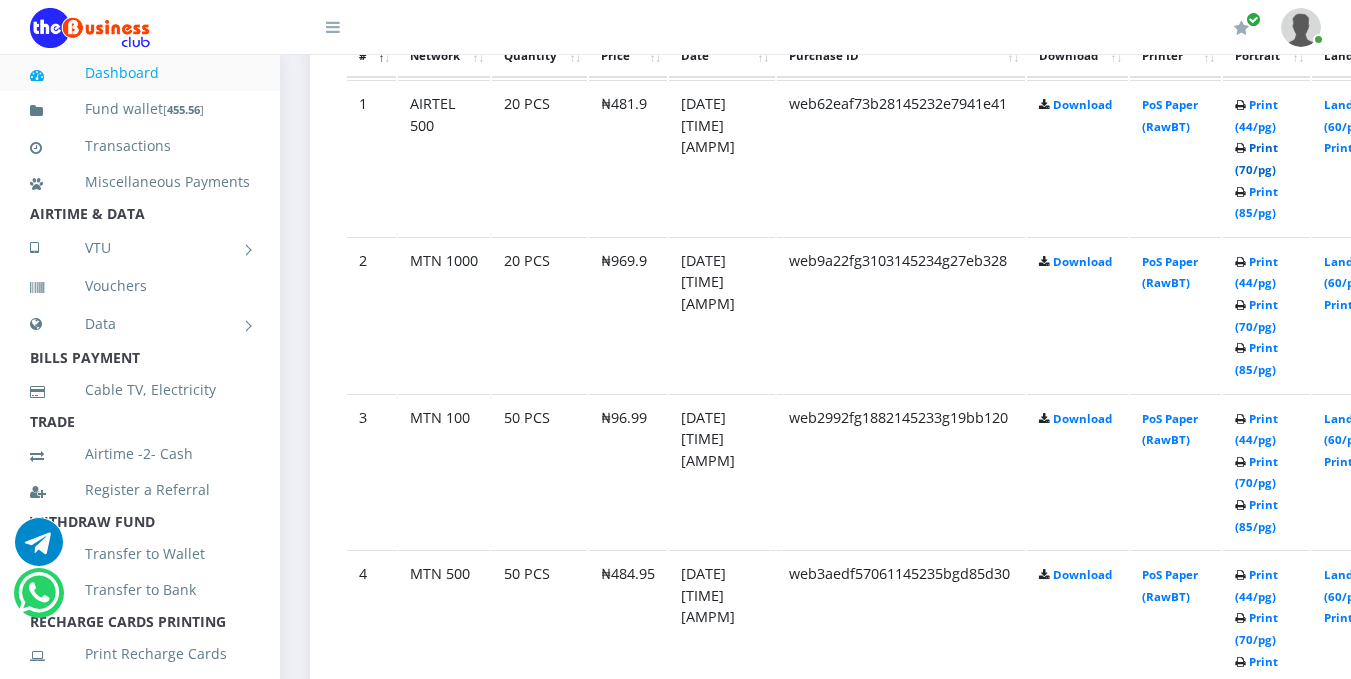 click on "Print (70/pg)" at bounding box center (1256, 158) 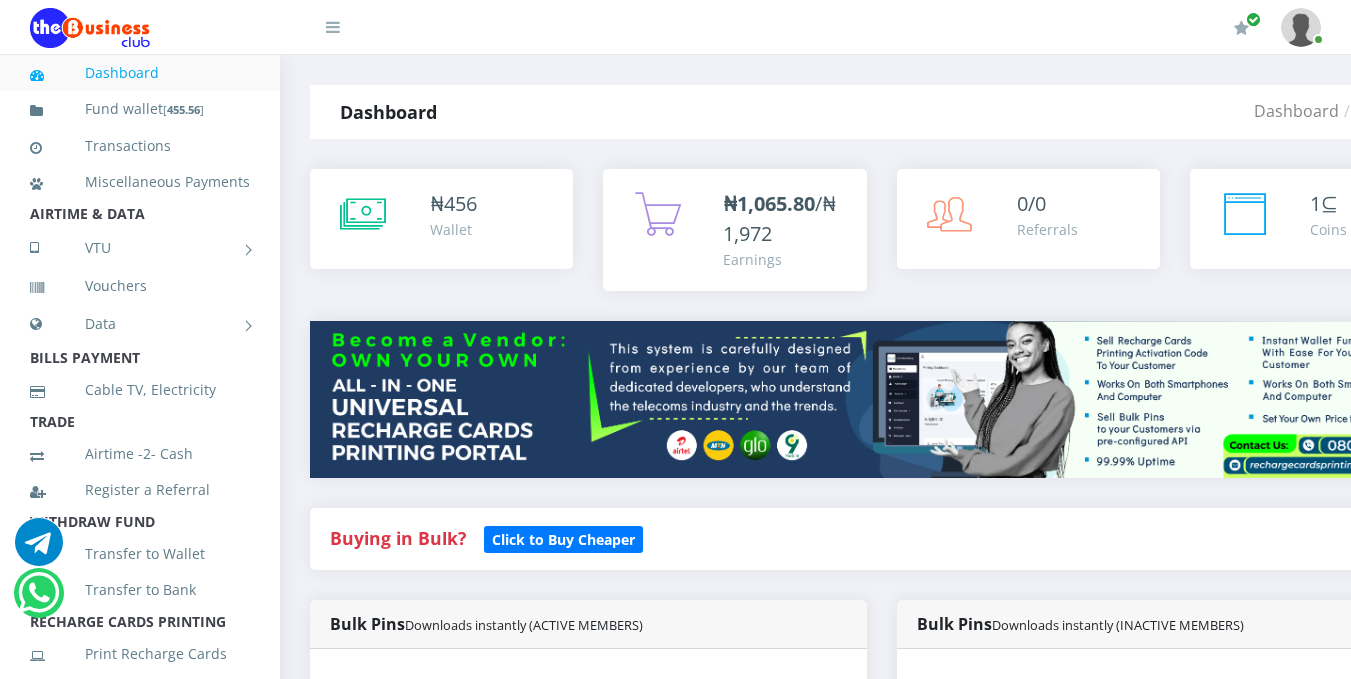 scroll, scrollTop: 0, scrollLeft: 0, axis: both 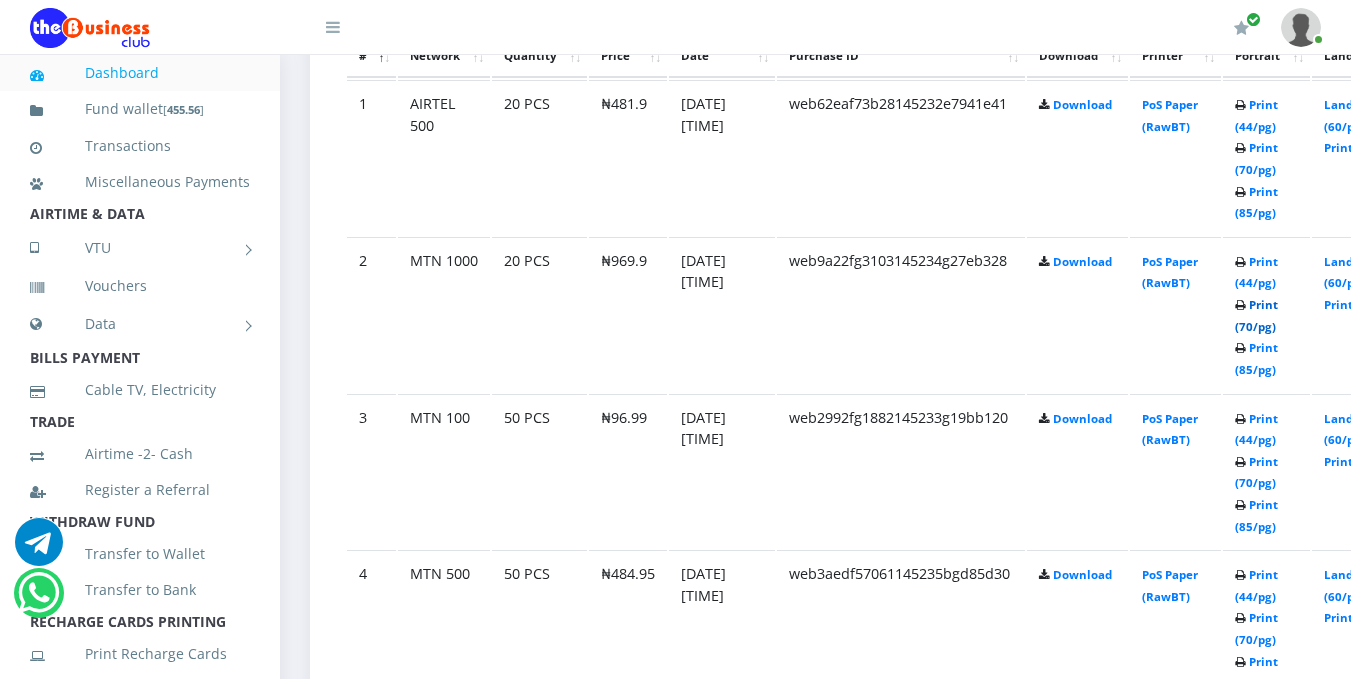 click on "Print (70/pg)" at bounding box center [1256, 315] 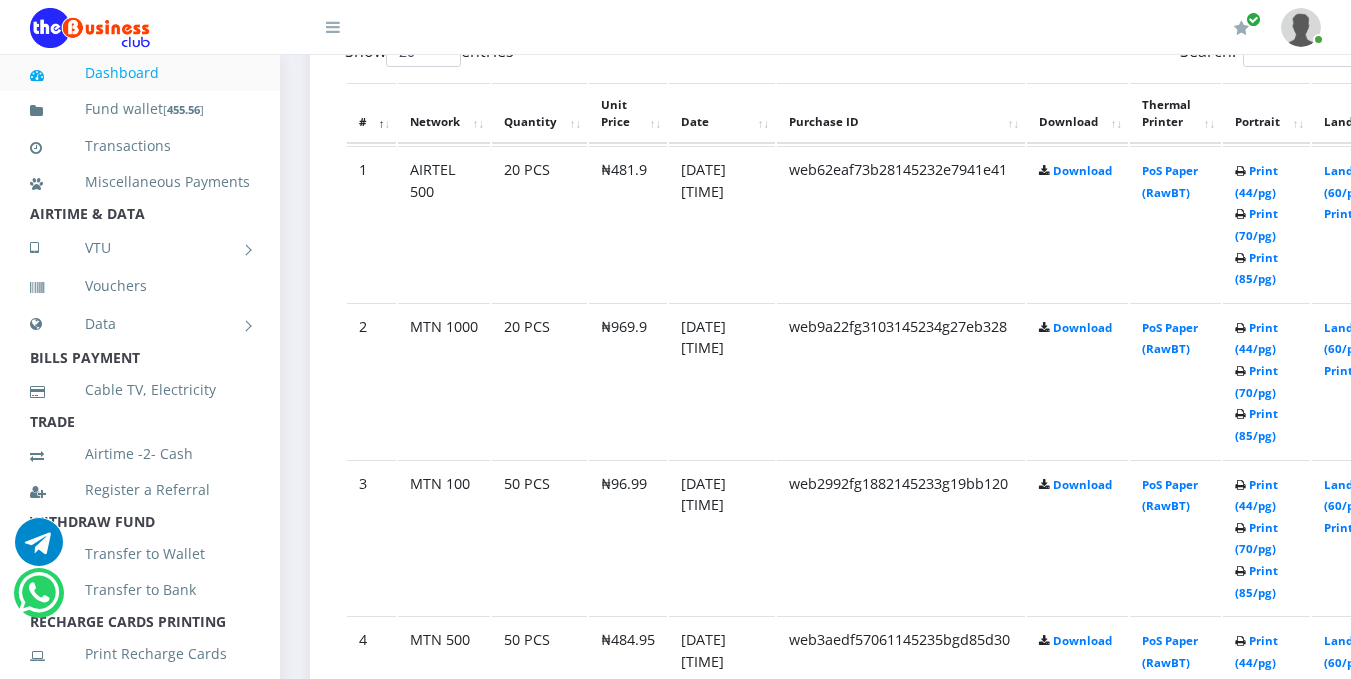 scroll, scrollTop: 1188, scrollLeft: 0, axis: vertical 